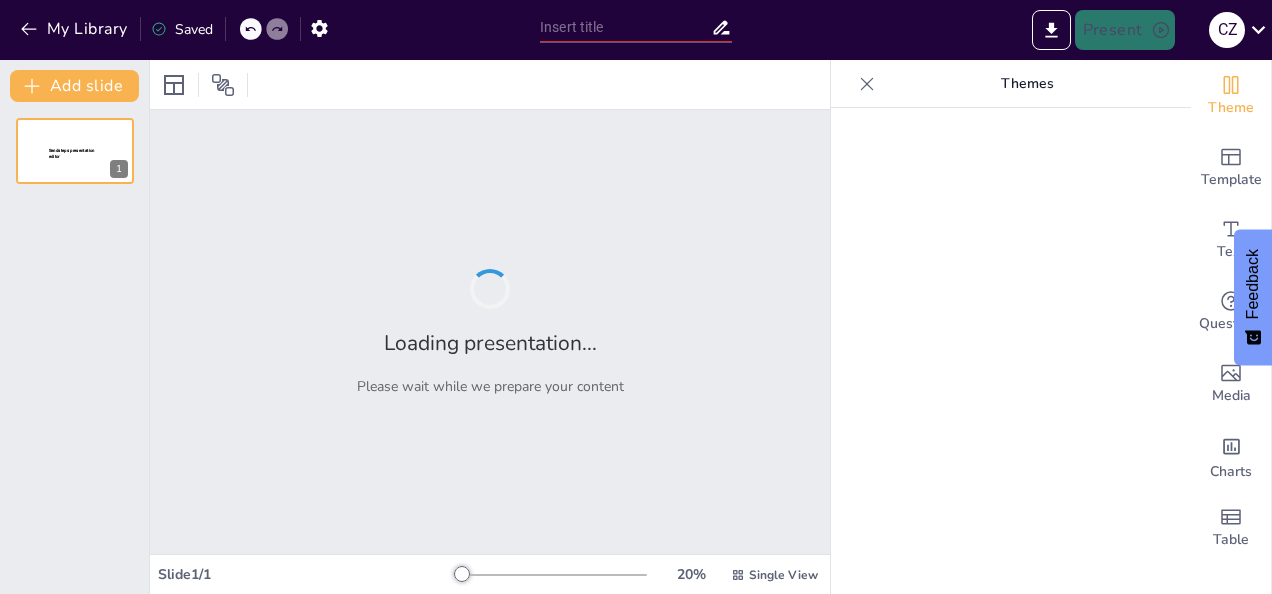 type on "Análisis de Mercado y Oportunidades para el Salón de Eventos 'MADIZAM' en Apolo" 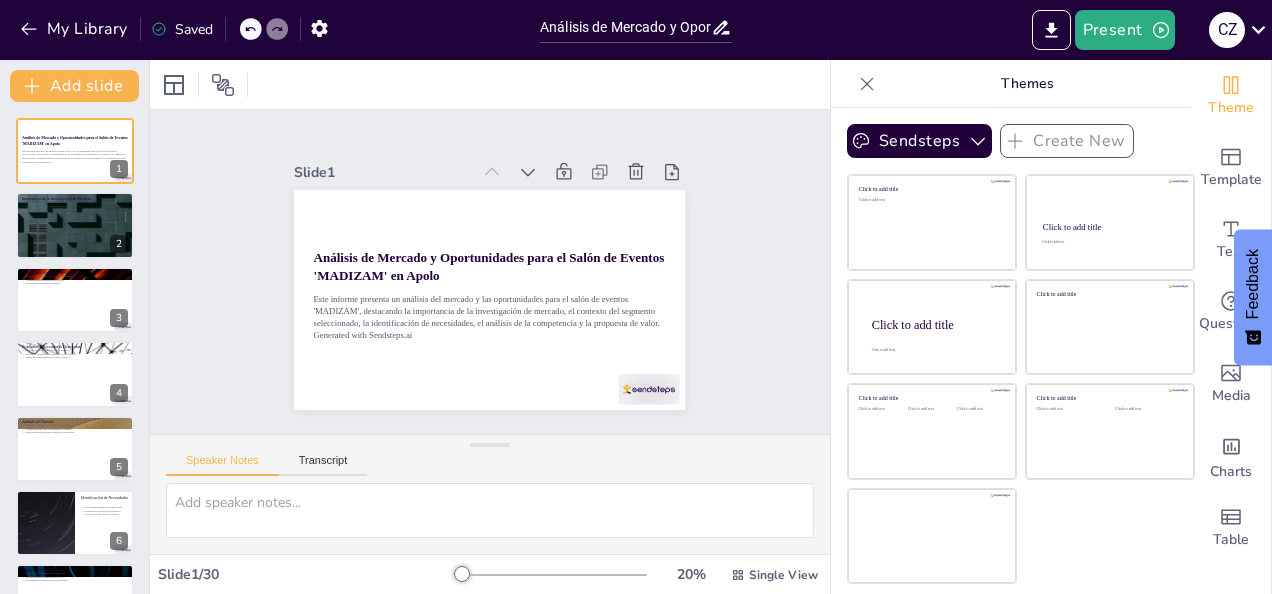 checkbox on "true" 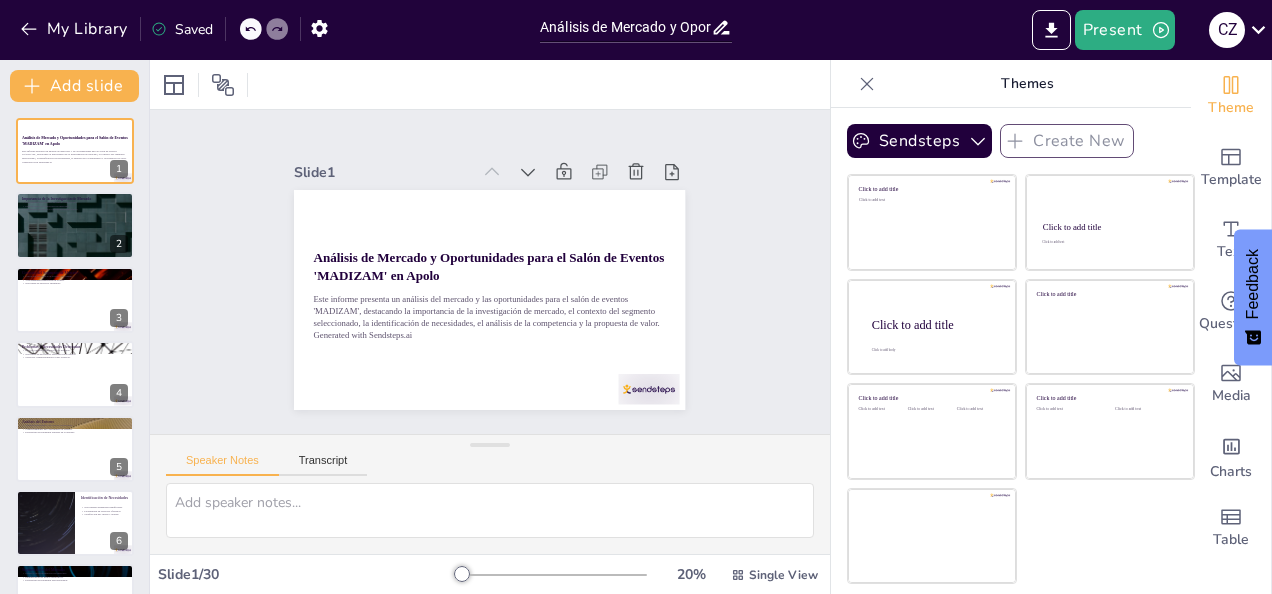 checkbox on "true" 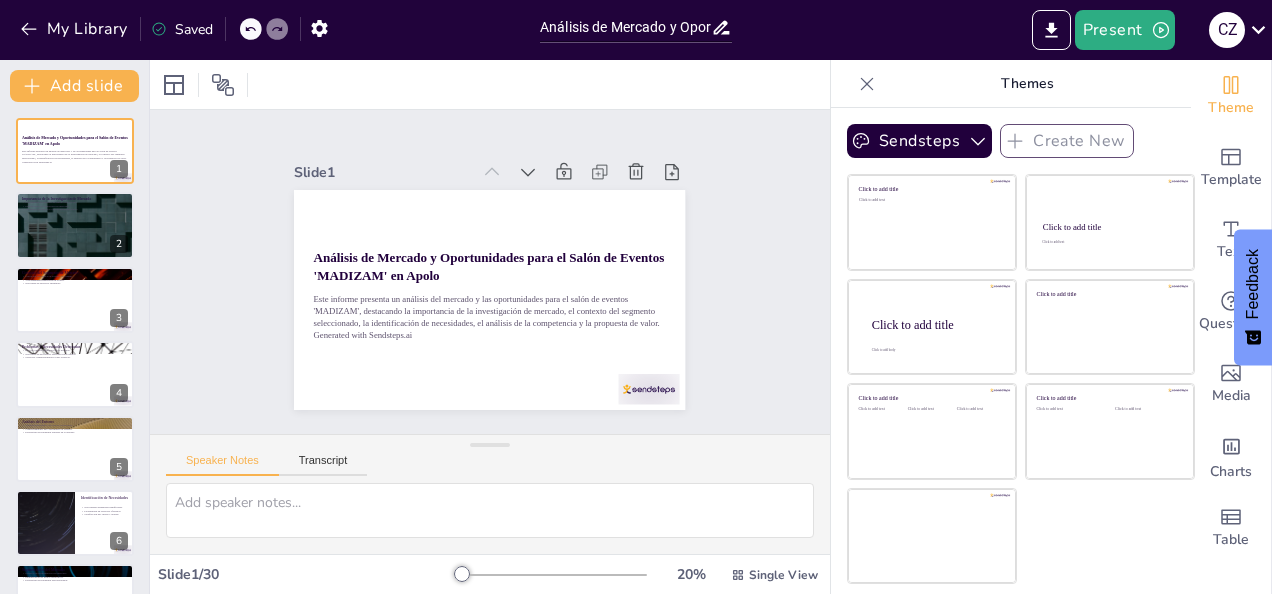 scroll, scrollTop: 0, scrollLeft: 0, axis: both 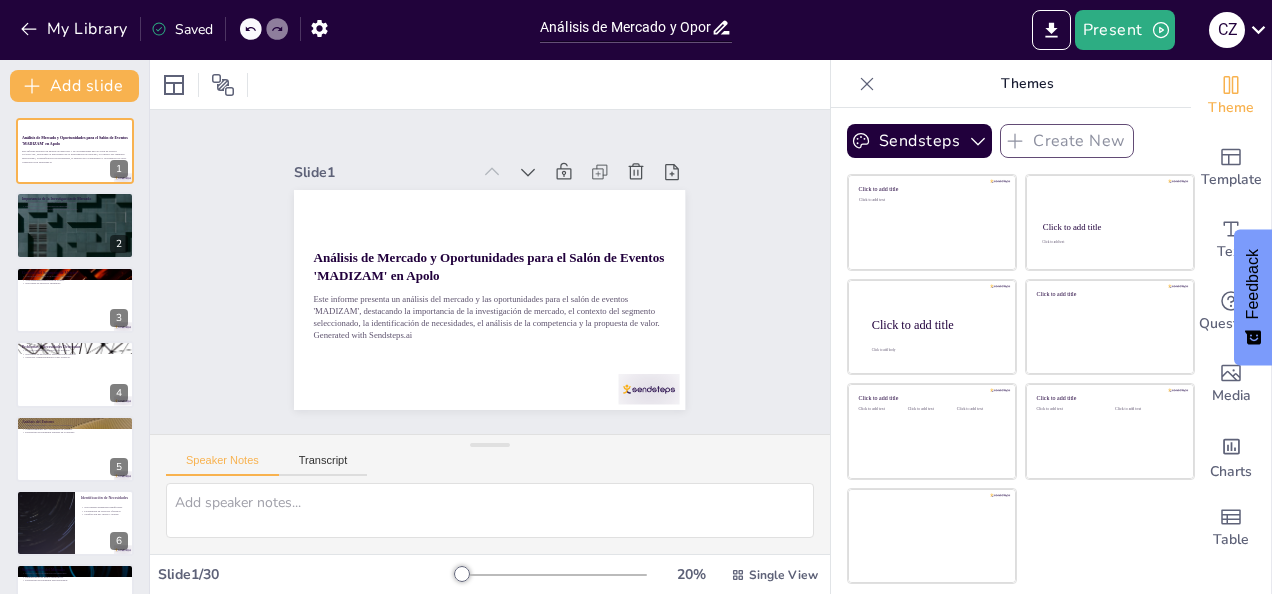 checkbox on "true" 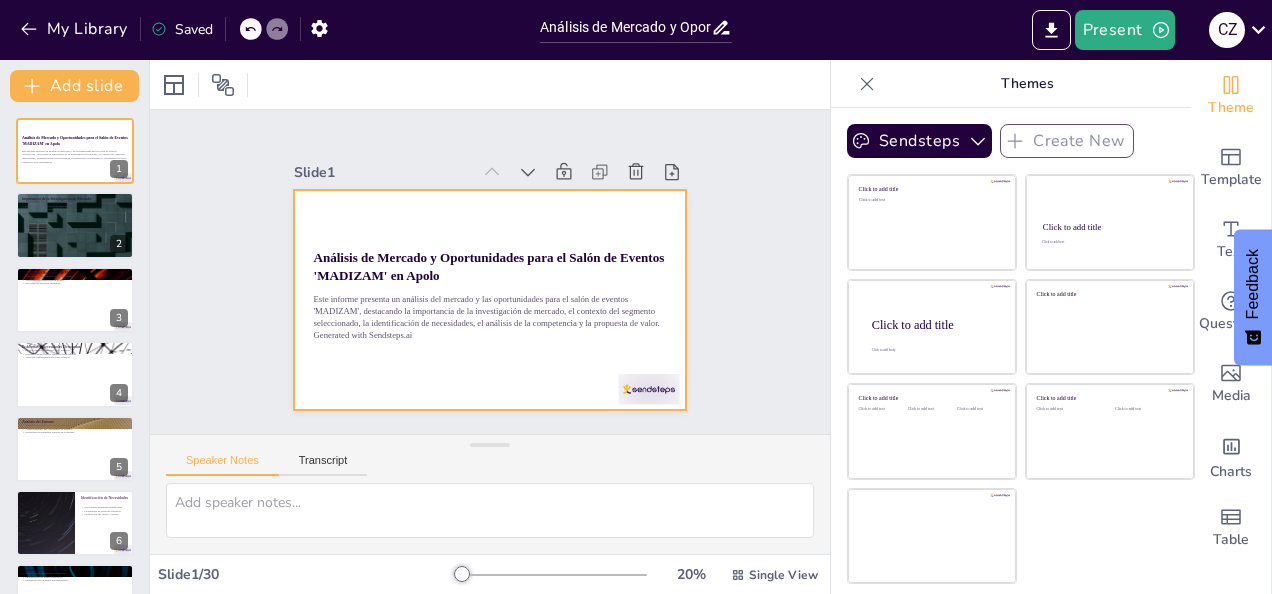 checkbox on "true" 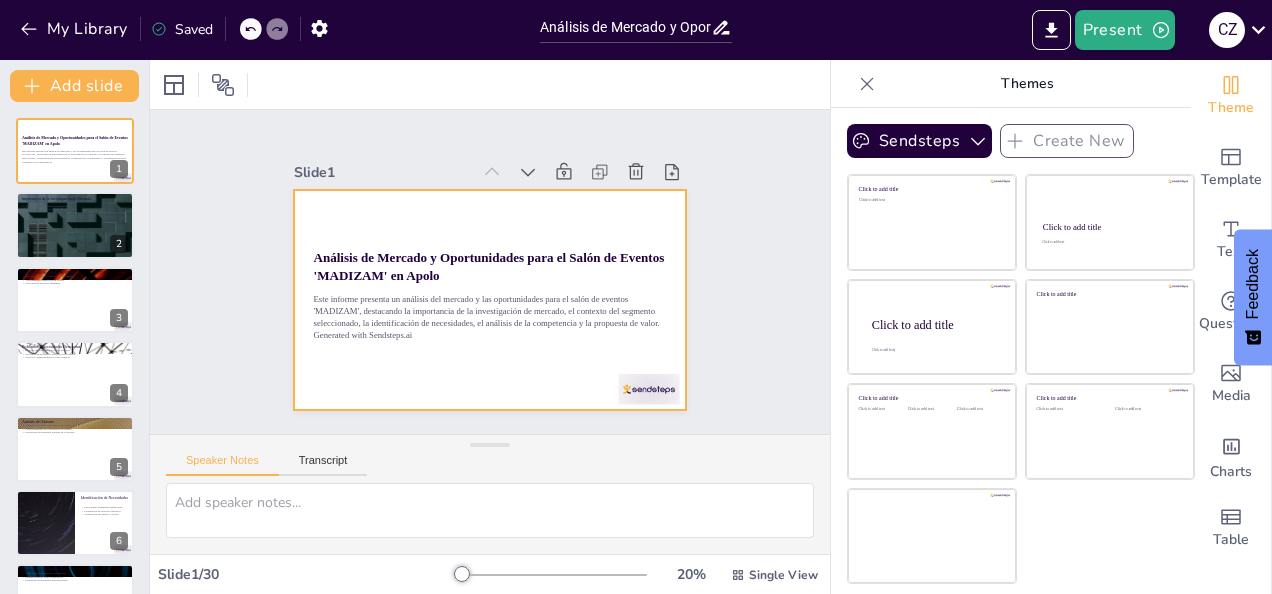 checkbox on "true" 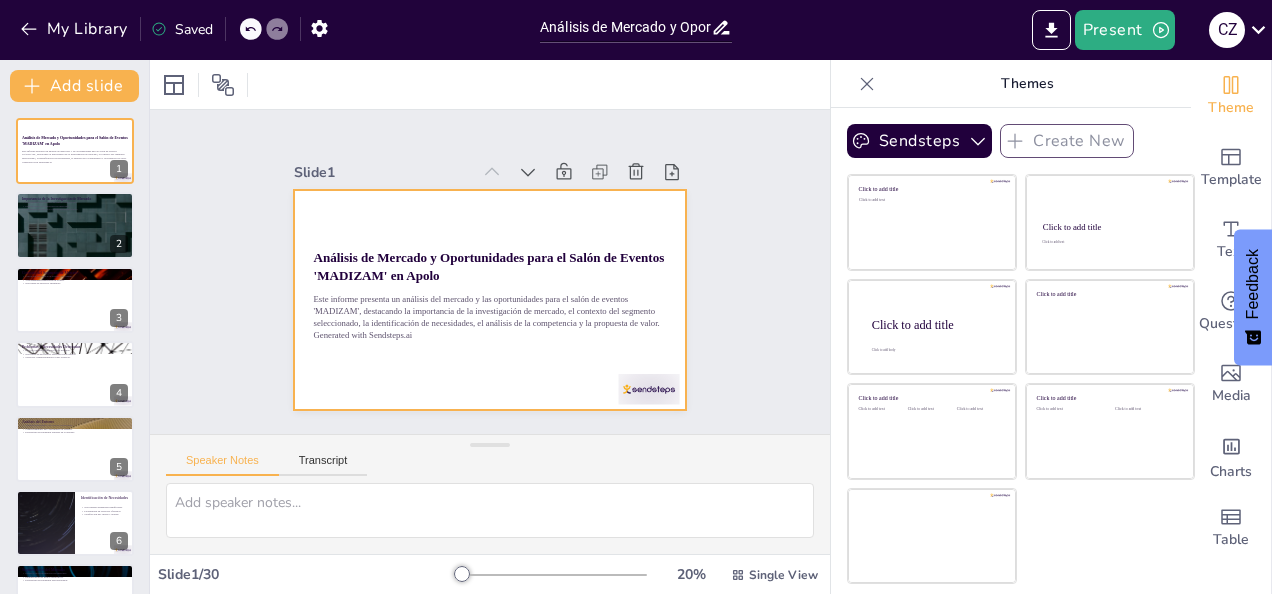 checkbox on "true" 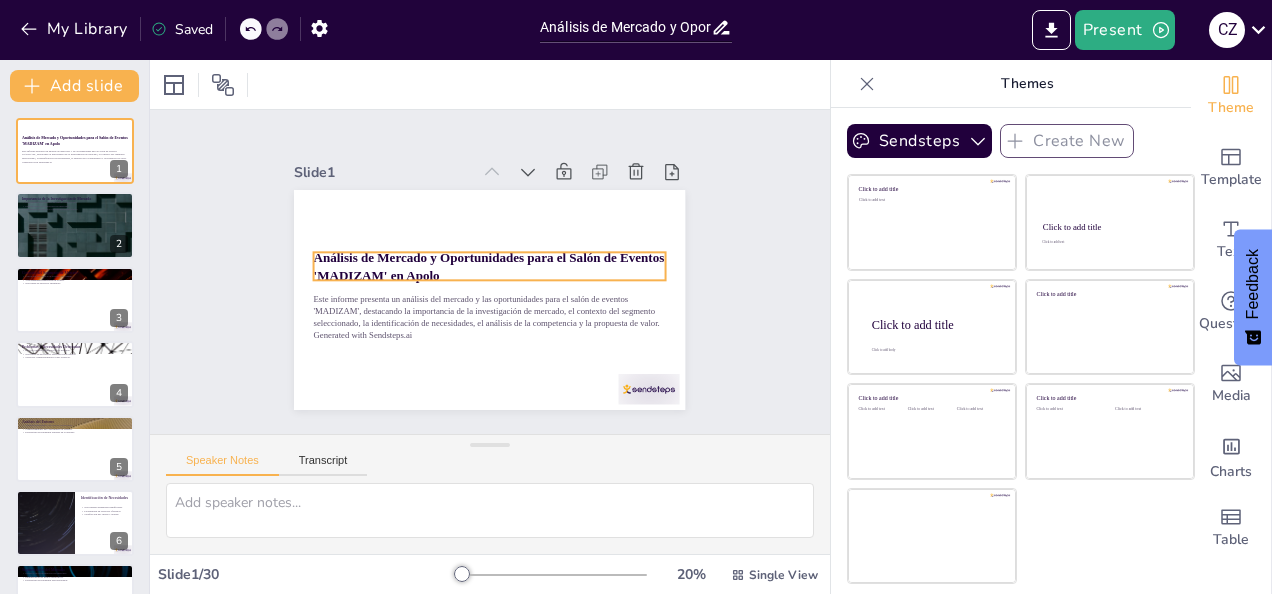 checkbox on "true" 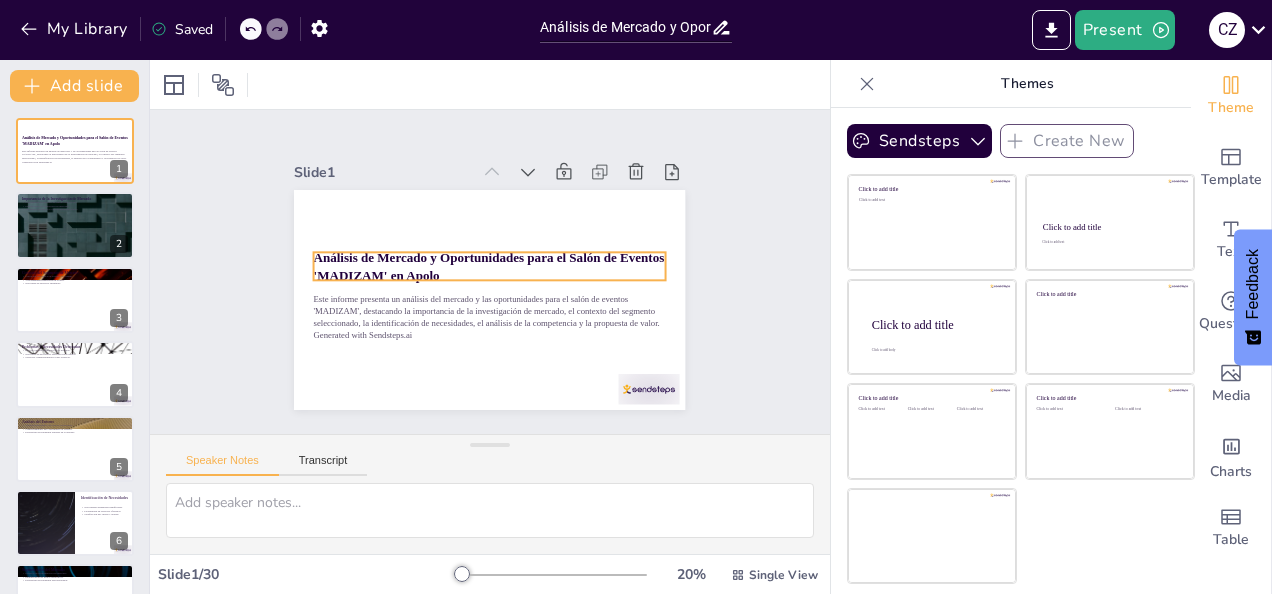 checkbox on "true" 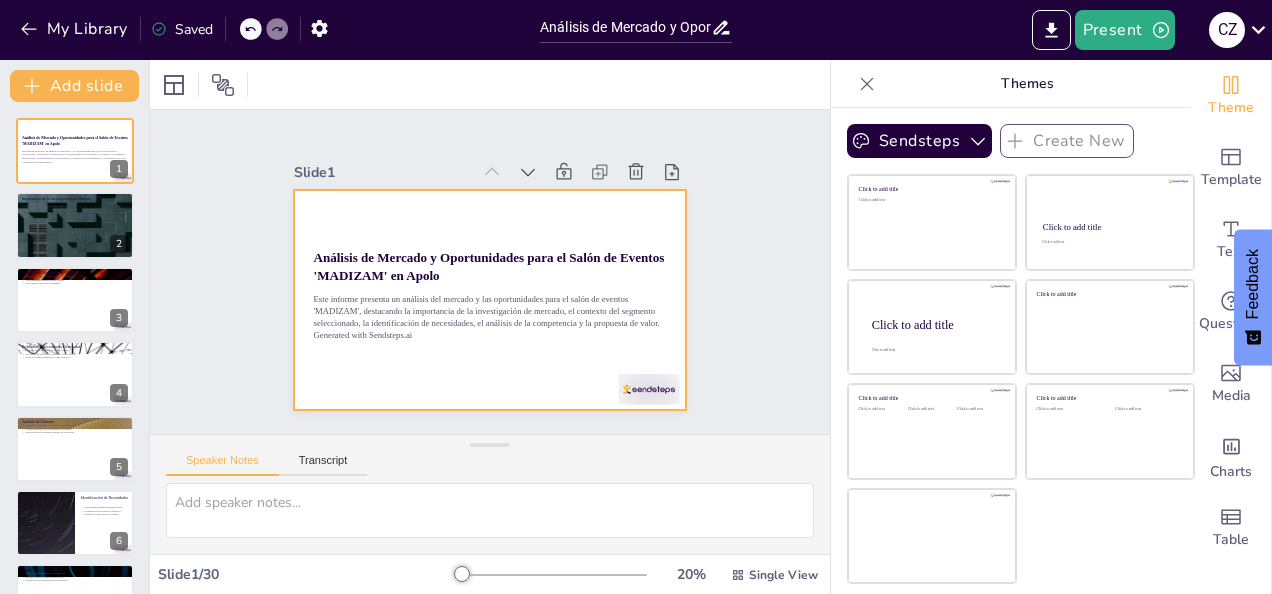checkbox on "true" 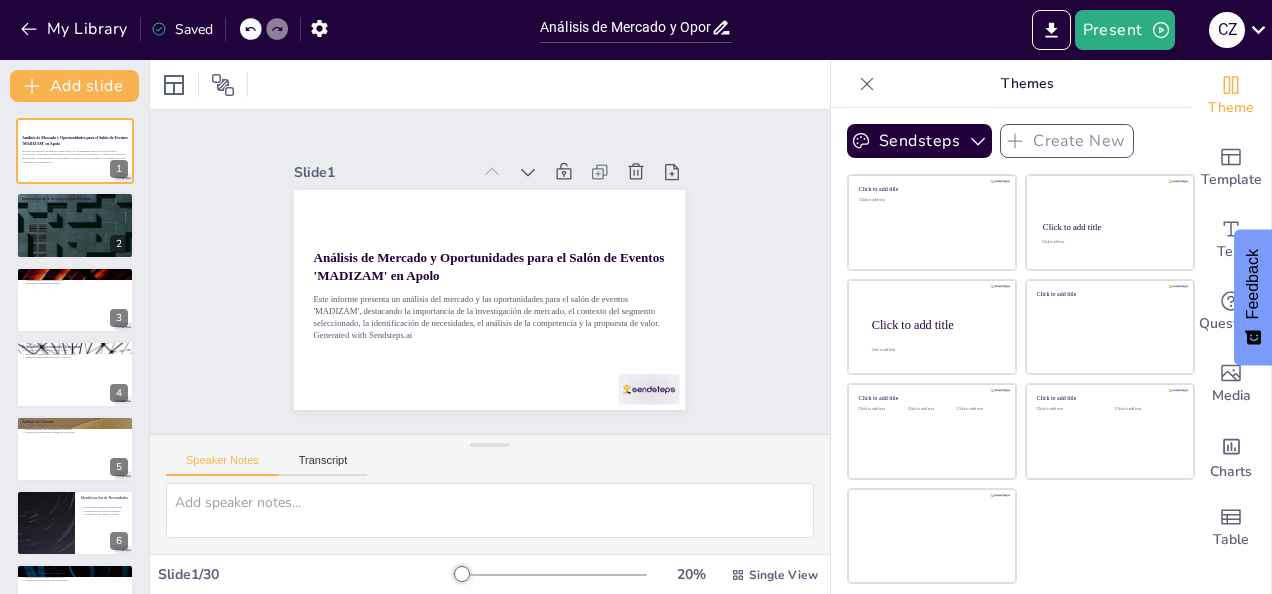 checkbox on "true" 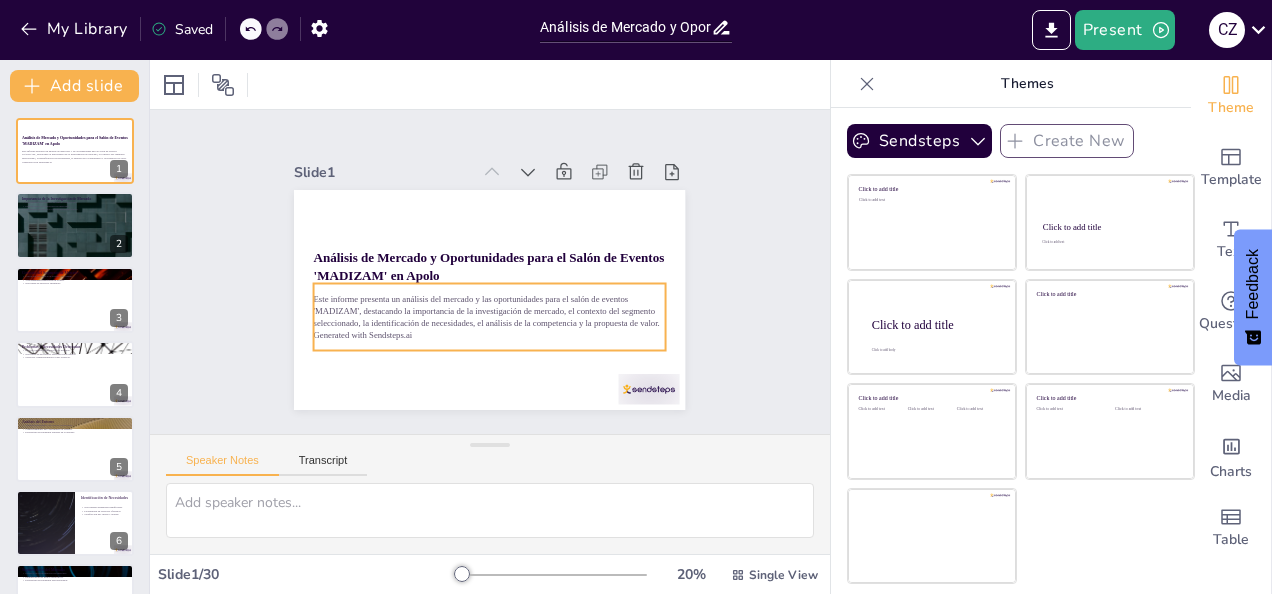 checkbox on "true" 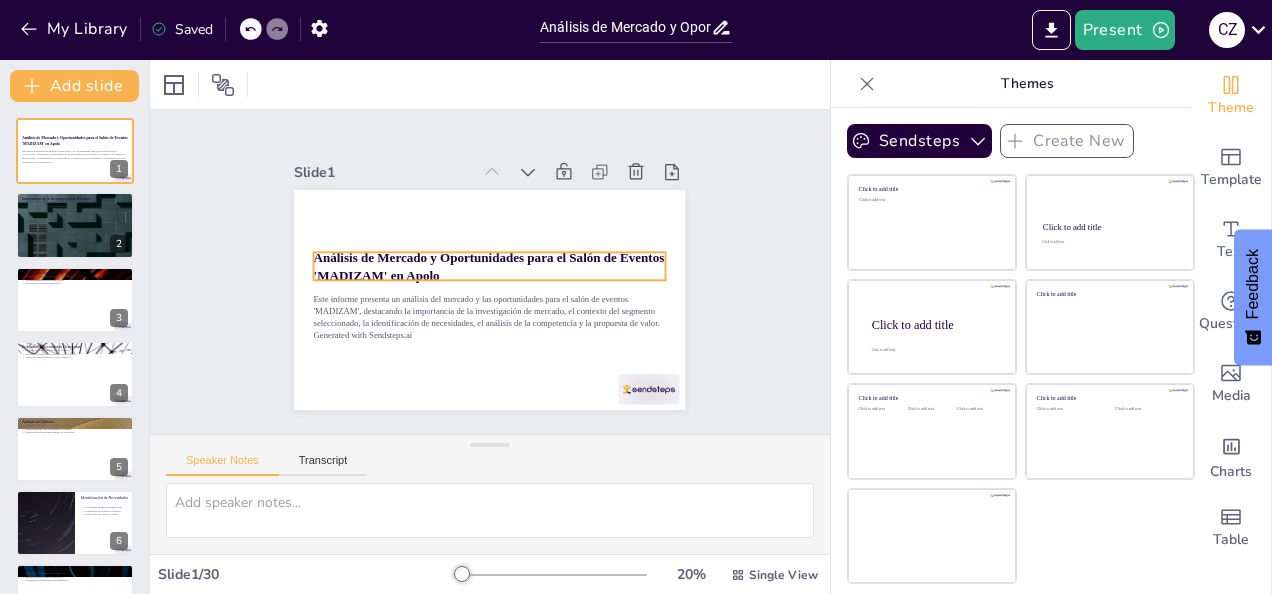 checkbox on "true" 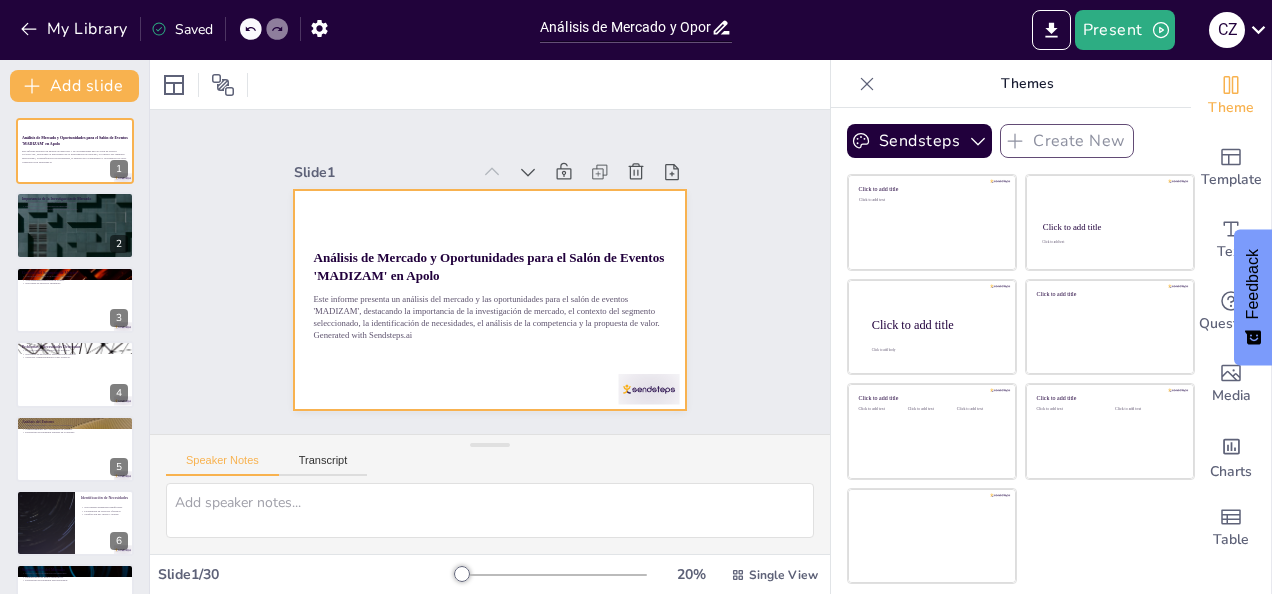 checkbox on "true" 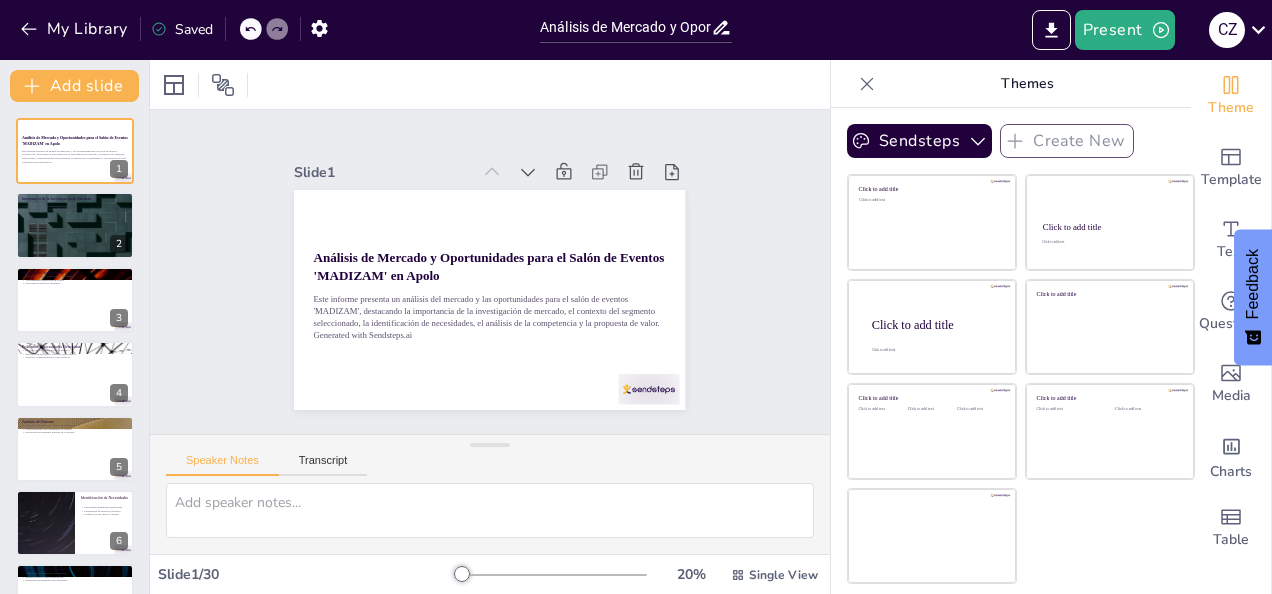 checkbox on "true" 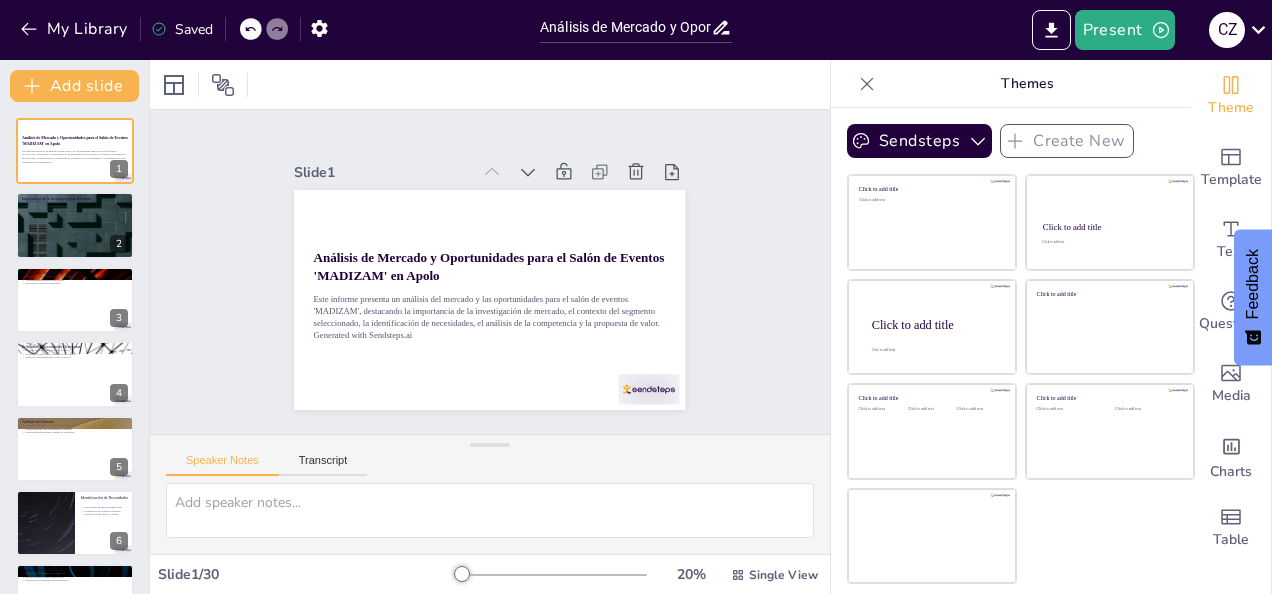 checkbox on "true" 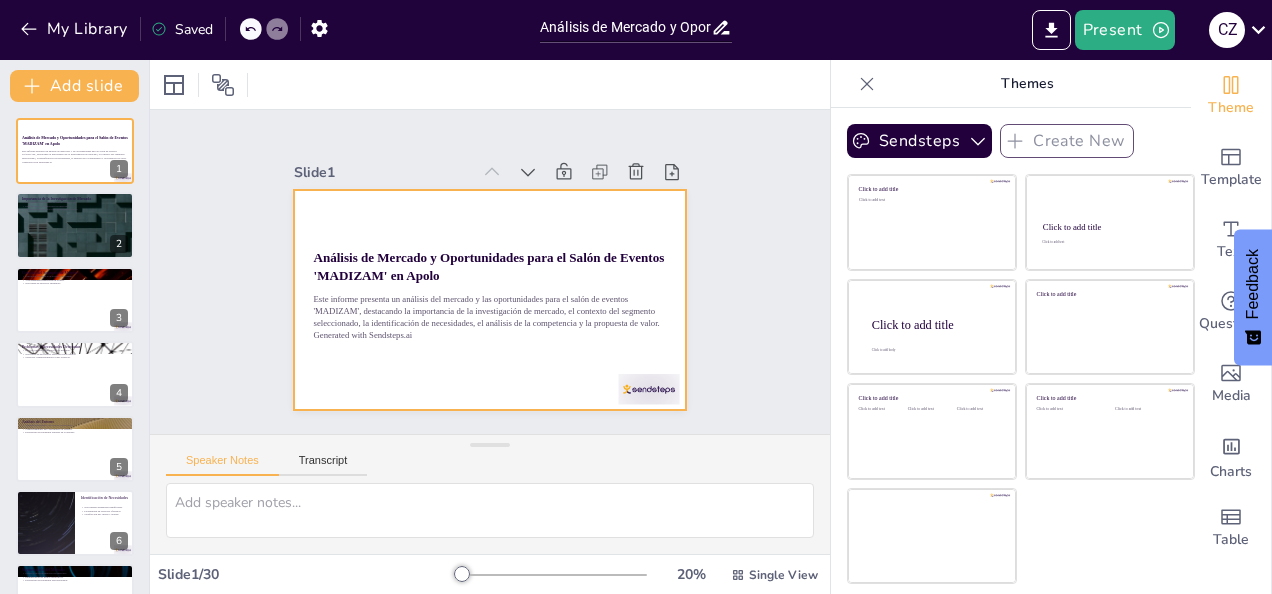 checkbox on "true" 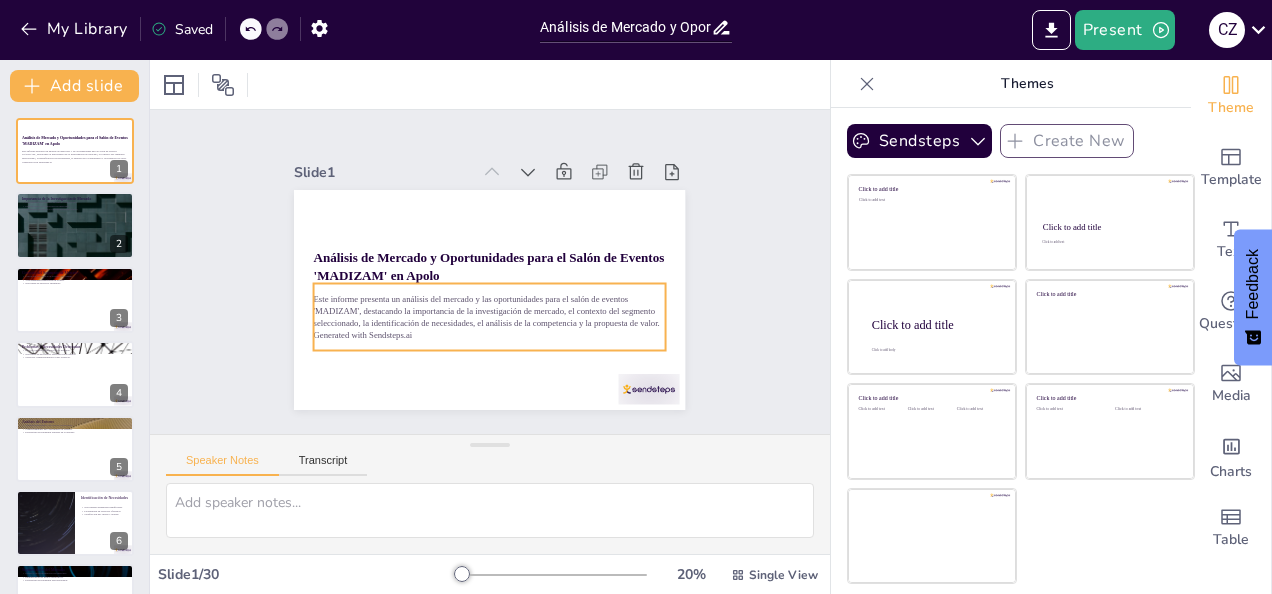 checkbox on "true" 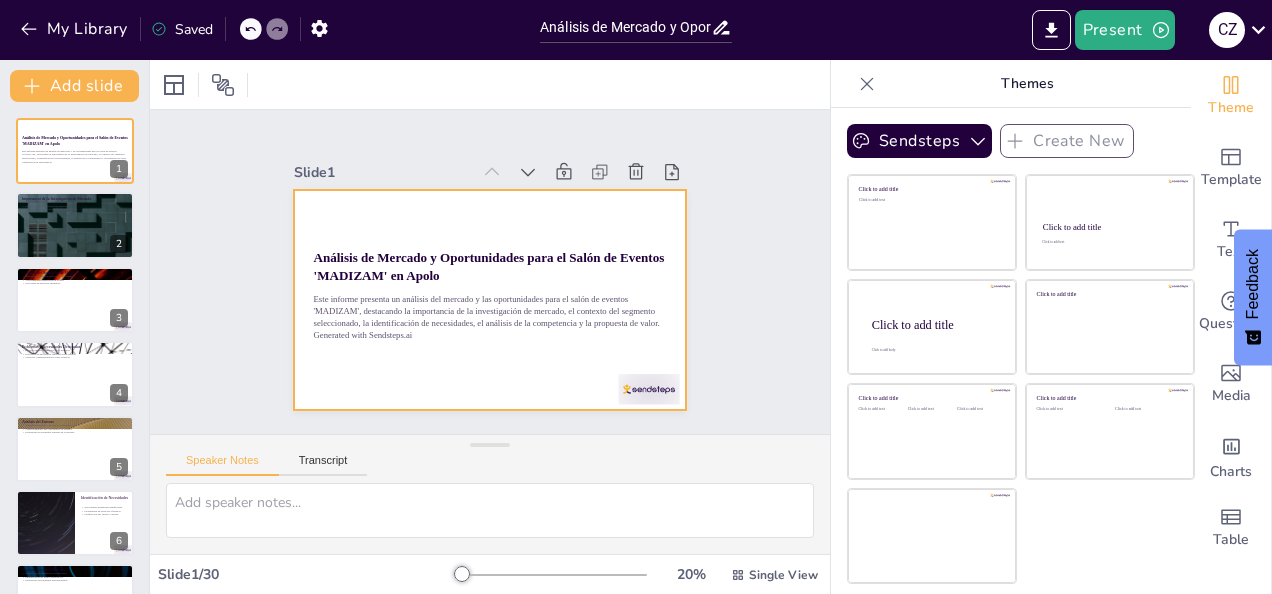 checkbox on "true" 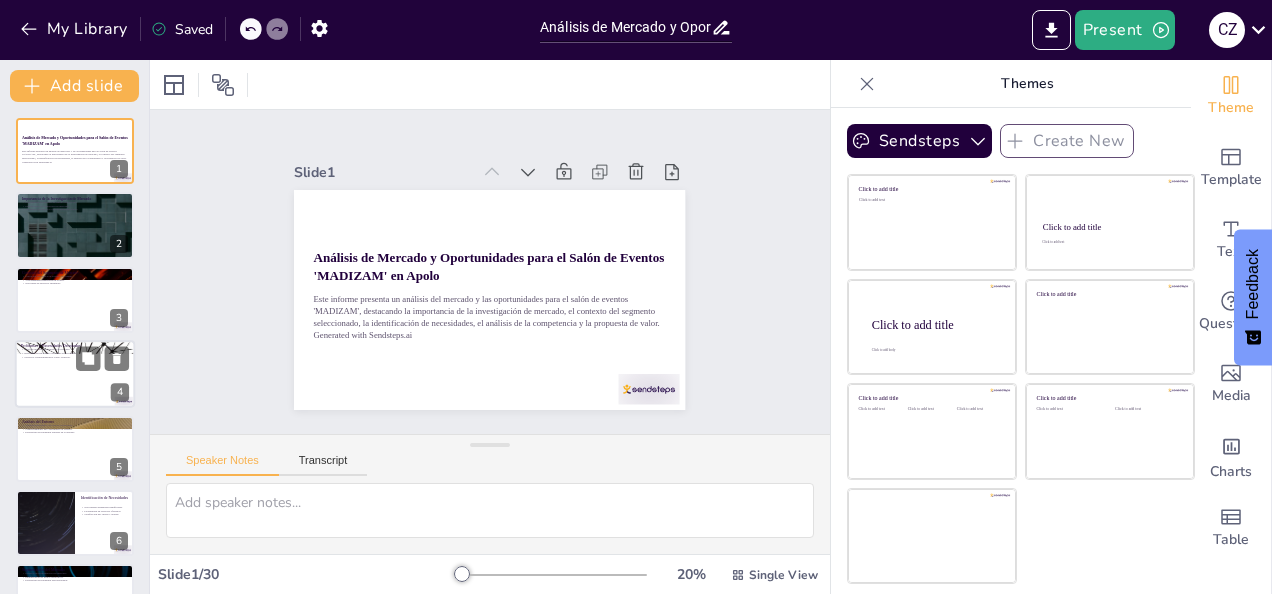 checkbox on "true" 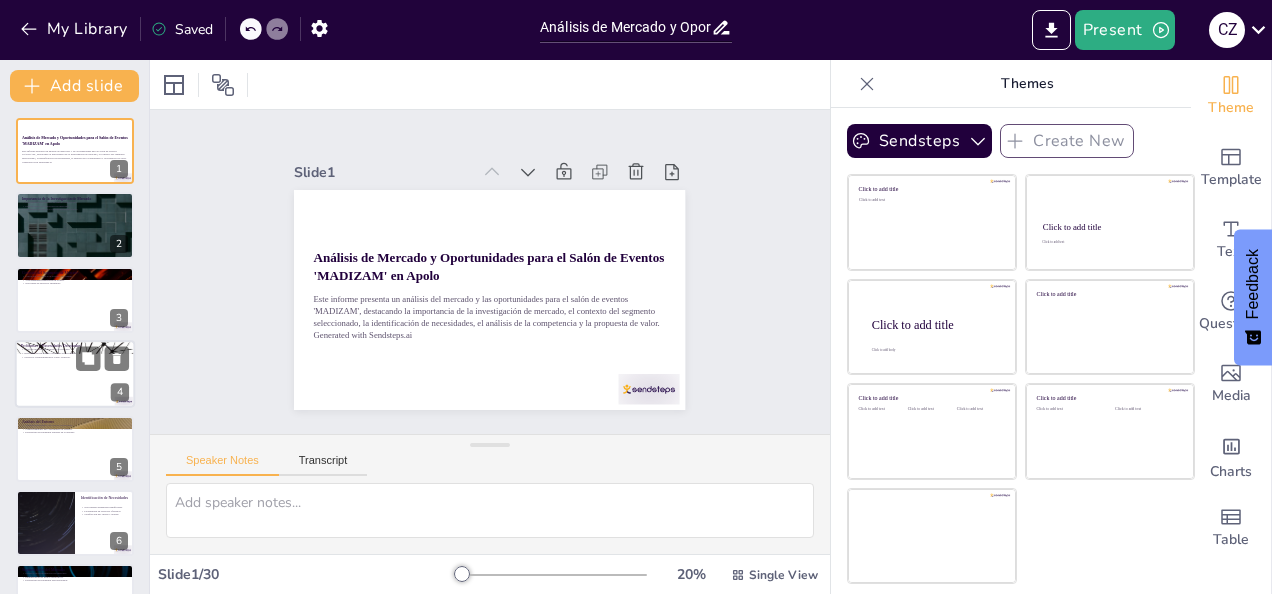 checkbox on "true" 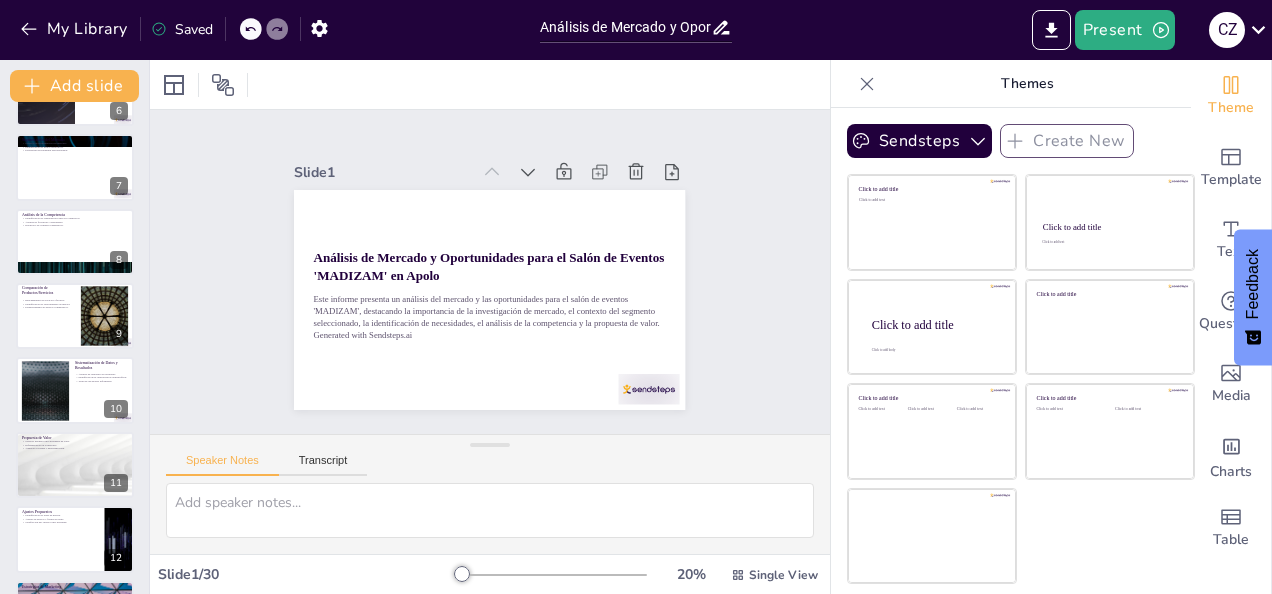 scroll, scrollTop: 860, scrollLeft: 0, axis: vertical 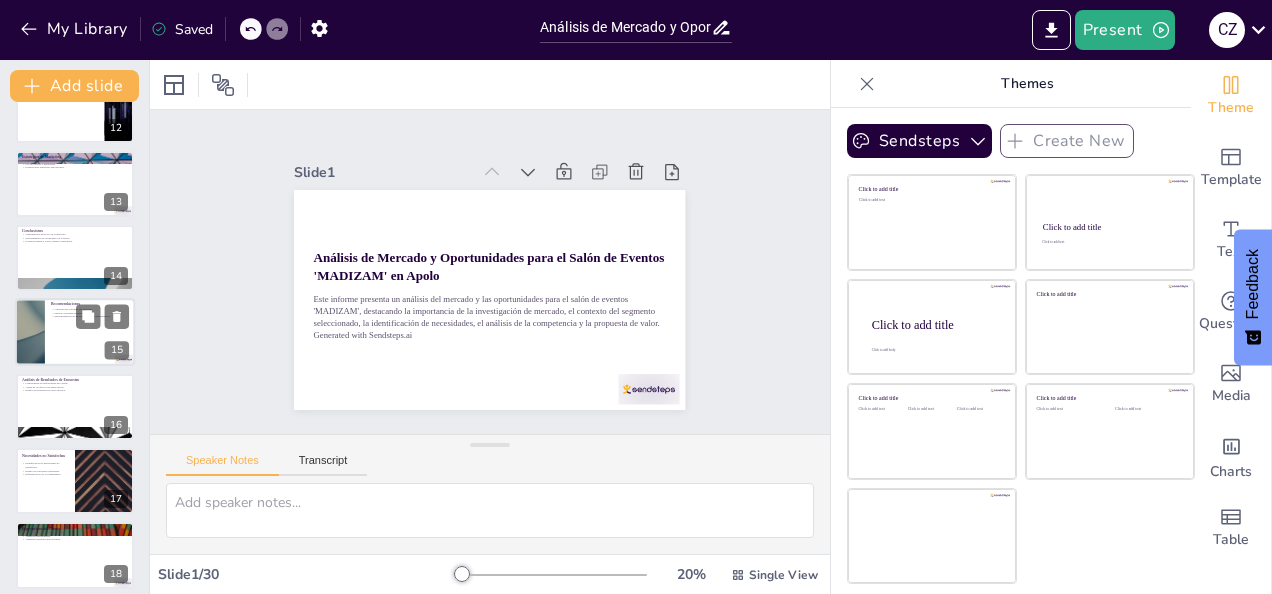 checkbox on "true" 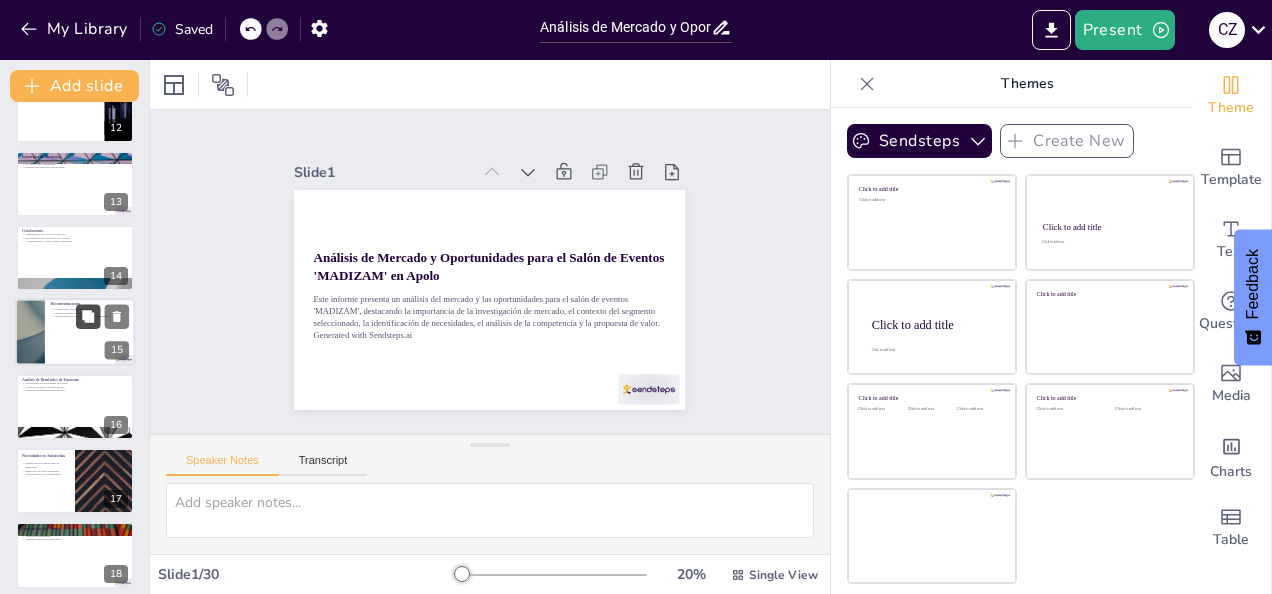 checkbox on "true" 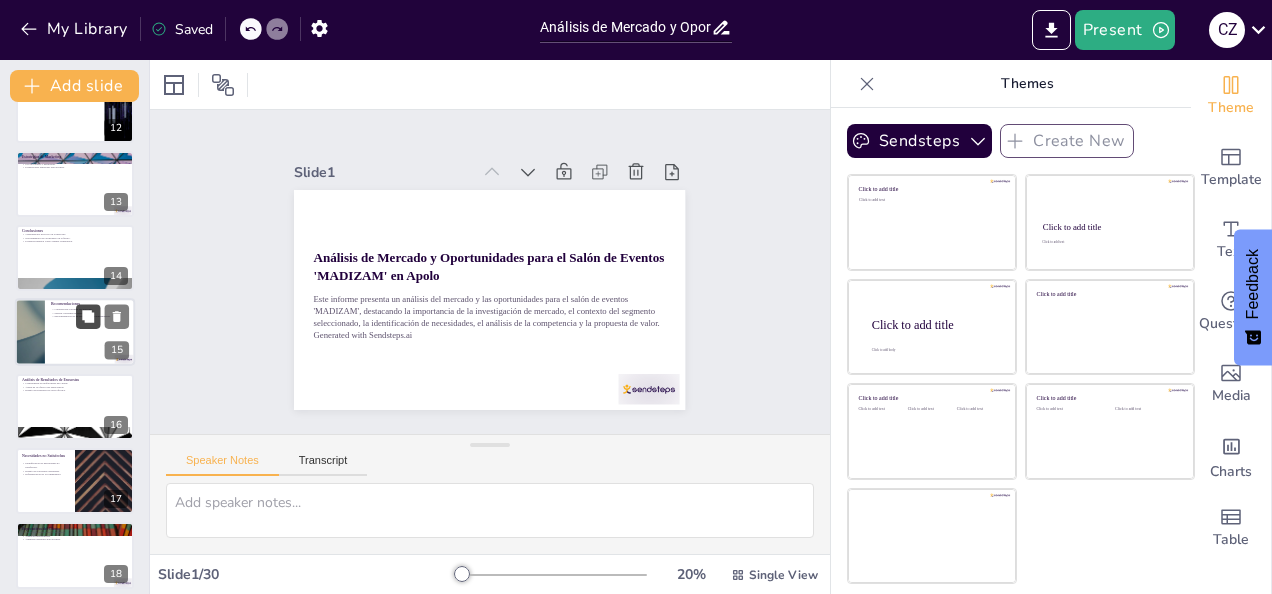 checkbox on "true" 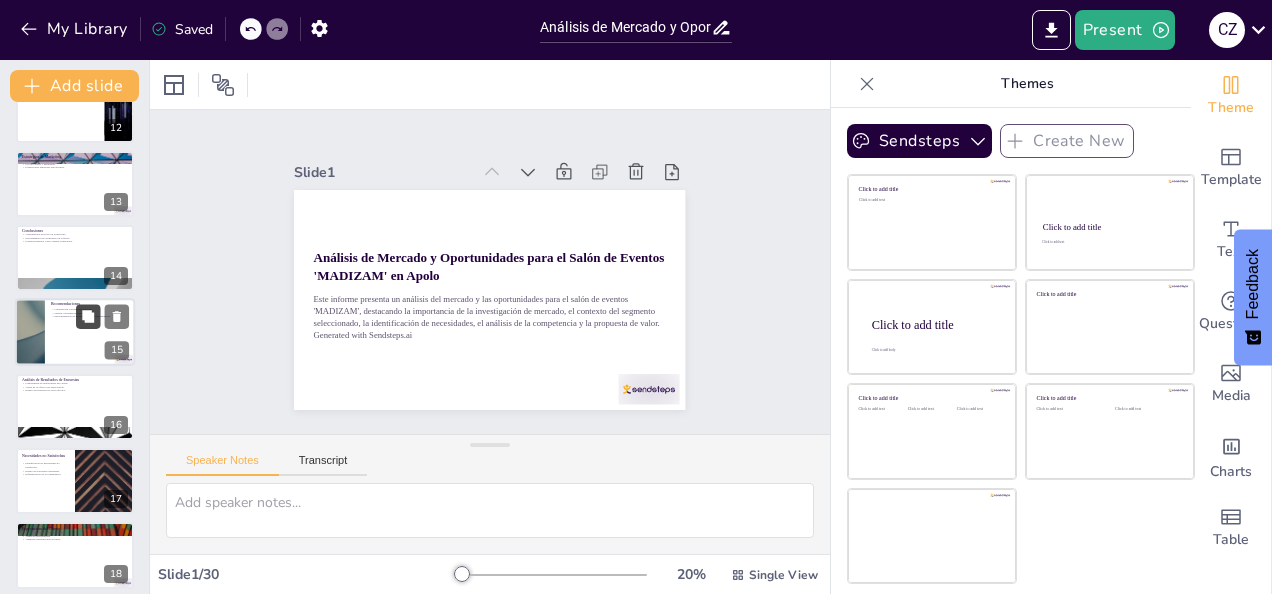 checkbox on "true" 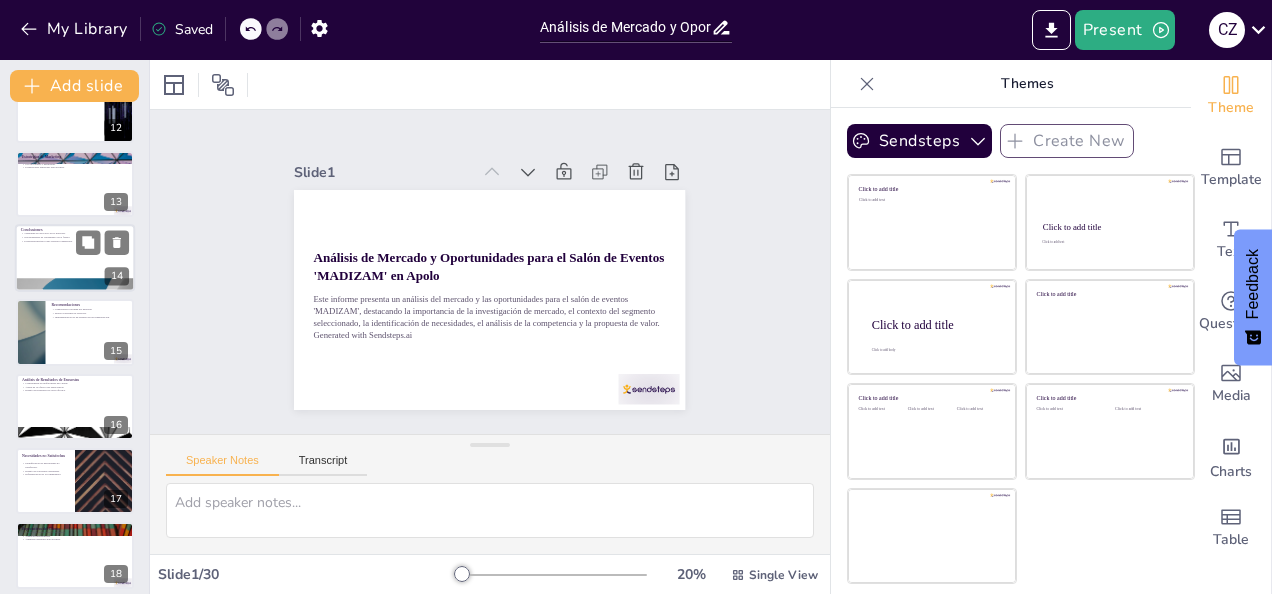 checkbox on "true" 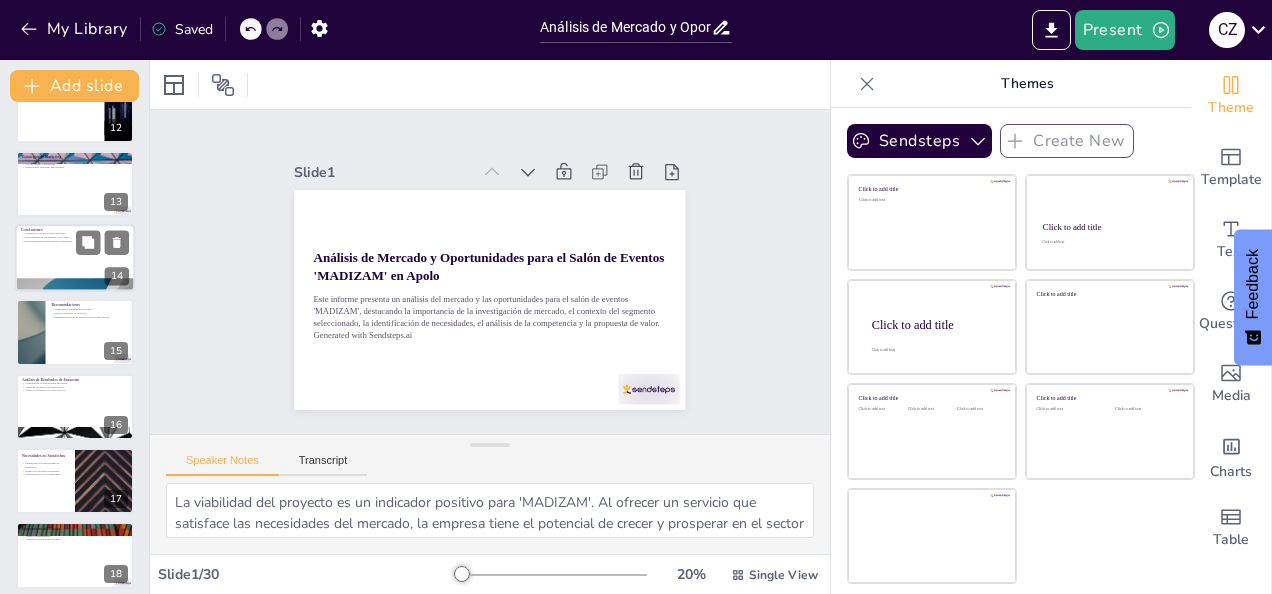 scroll, scrollTop: 770, scrollLeft: 0, axis: vertical 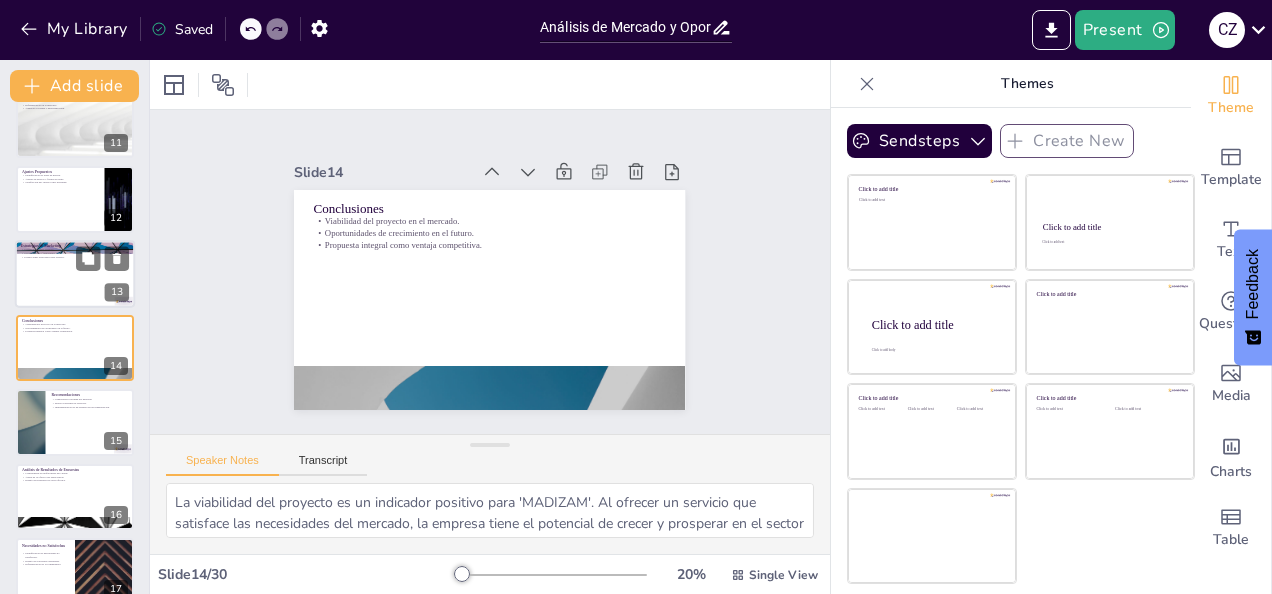 checkbox on "true" 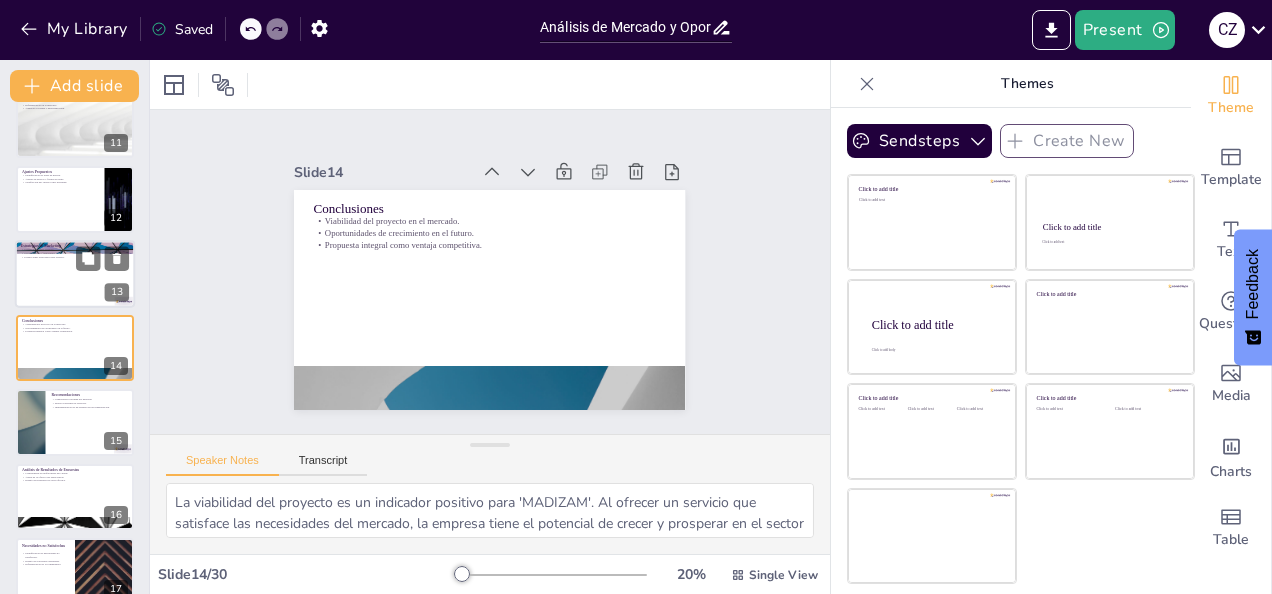 checkbox on "true" 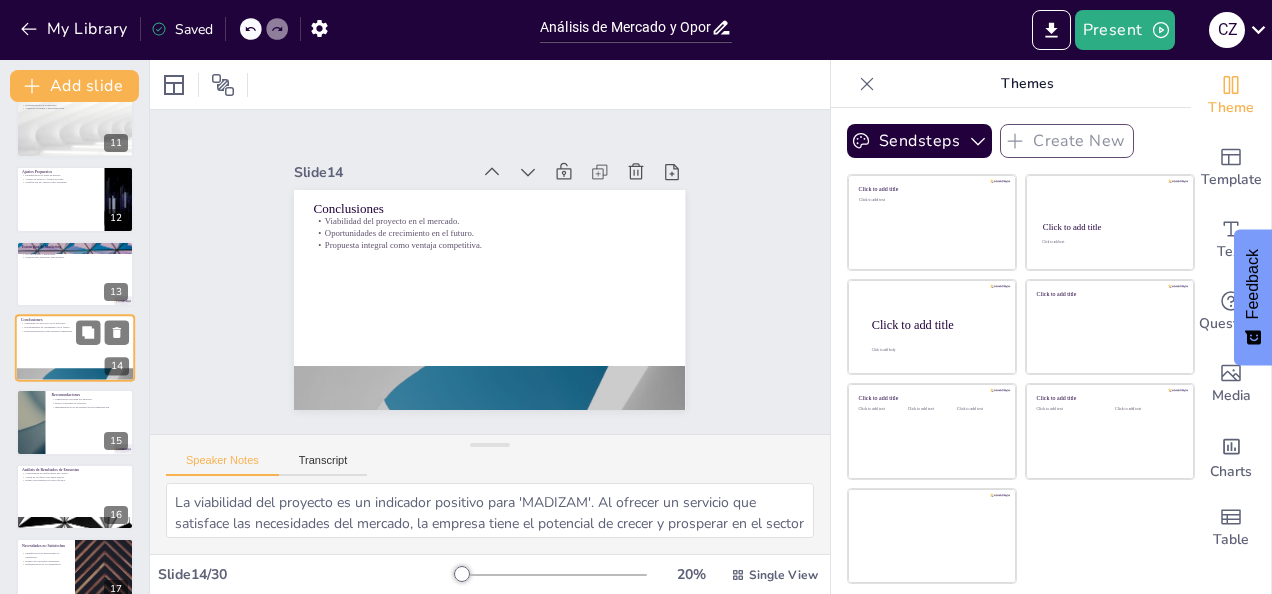 checkbox on "true" 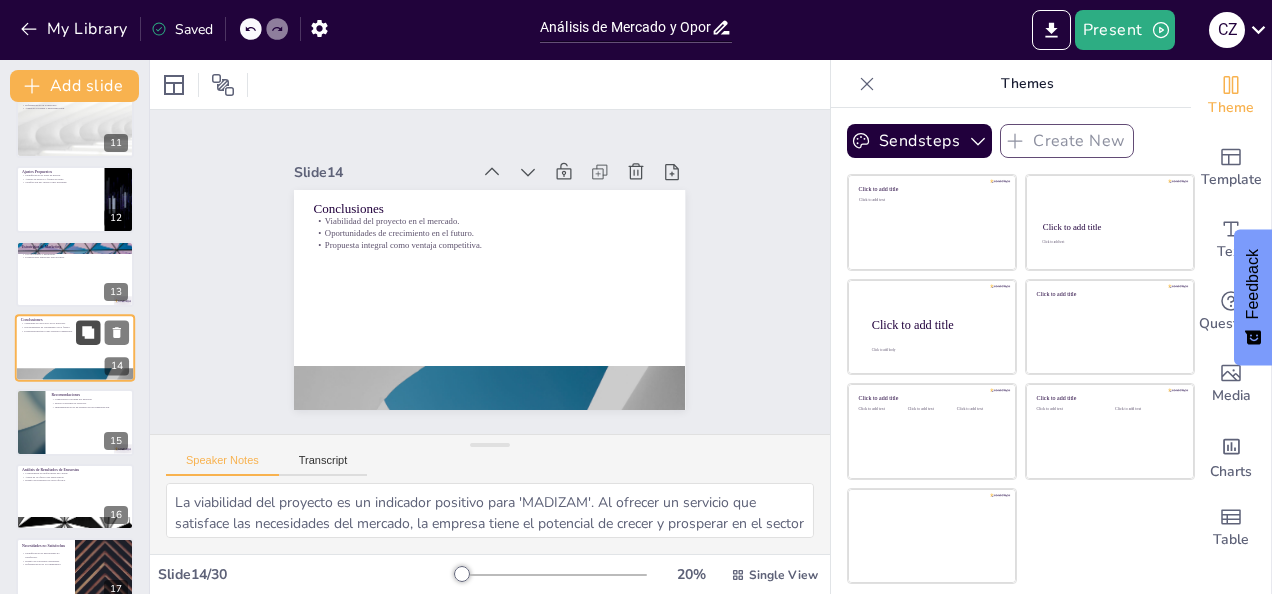 checkbox on "true" 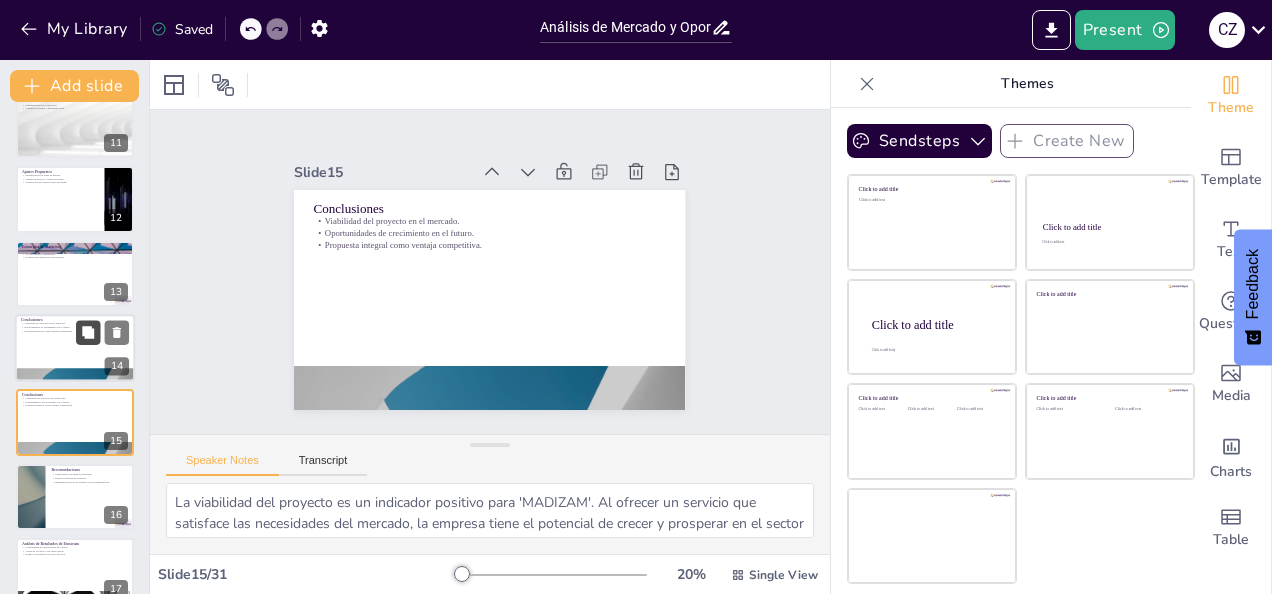 checkbox on "true" 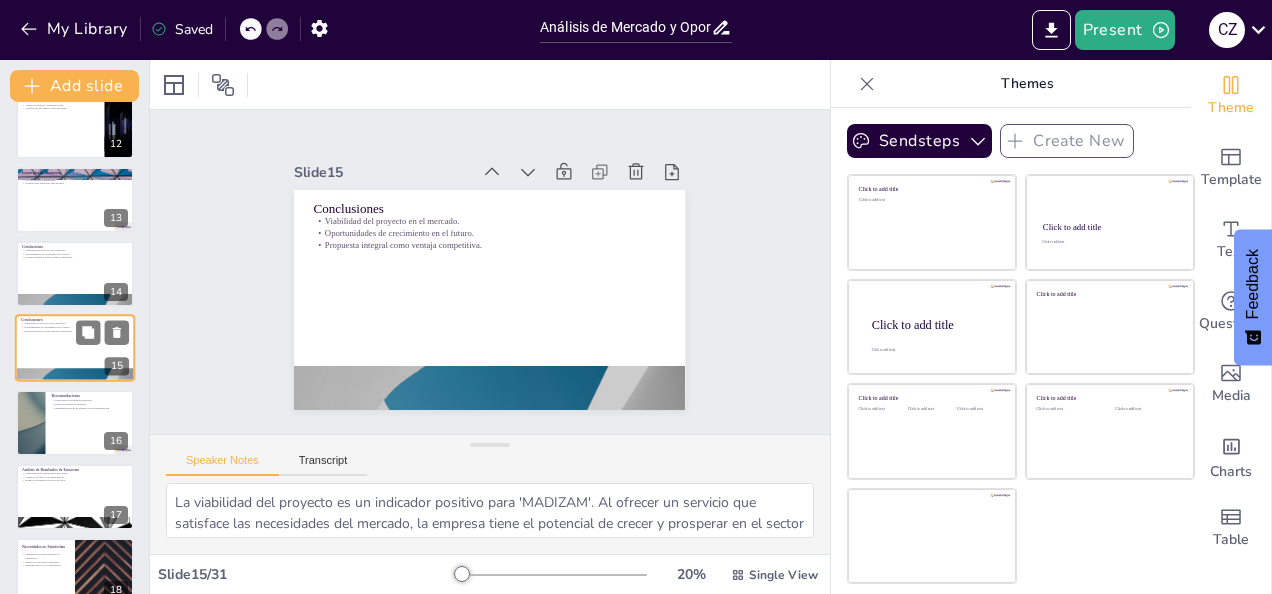checkbox on "true" 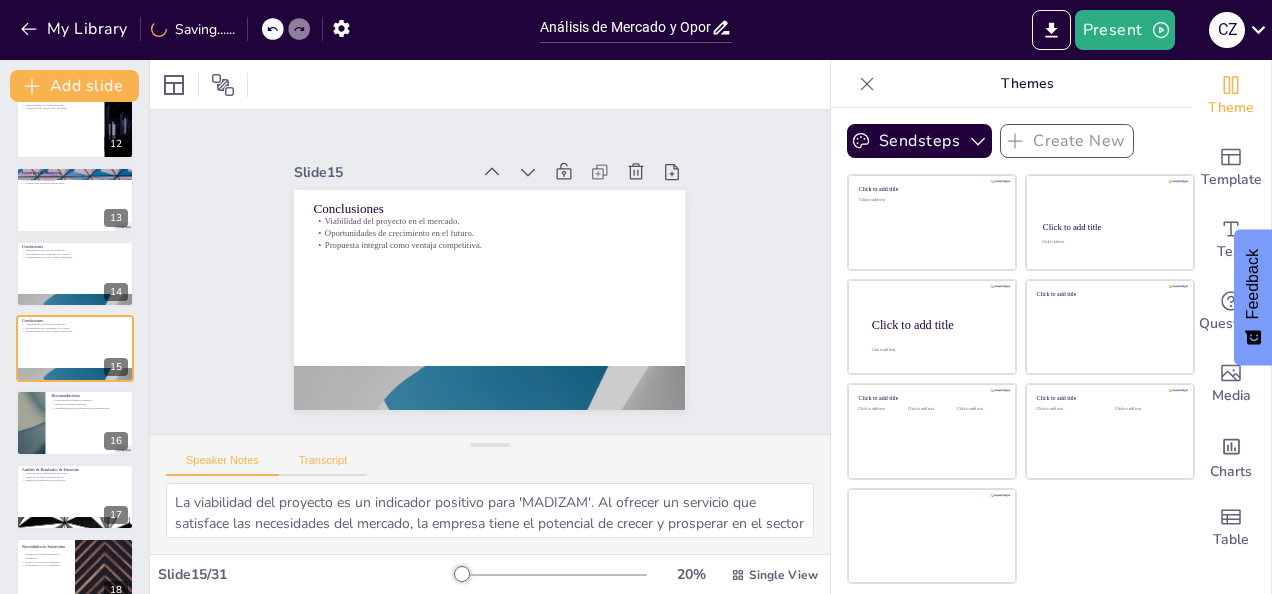 click on "Transcript" at bounding box center (323, 465) 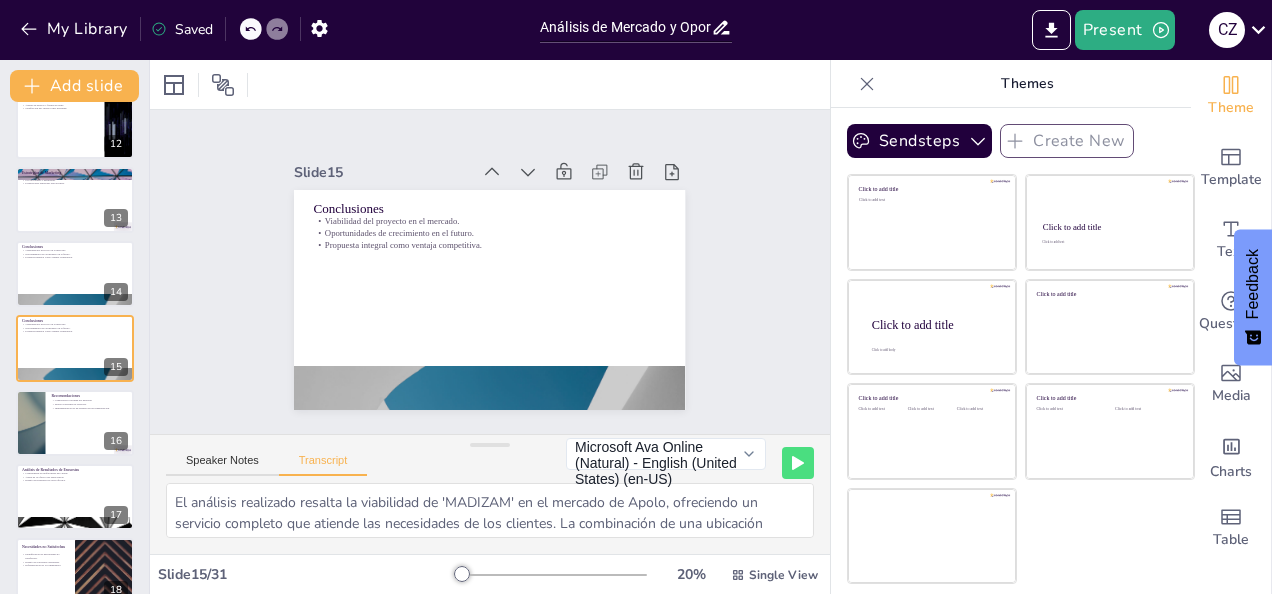 click on "Speaker Notes Transcript Microsoft Ava Online (Natural) - English (United States) (en-US) Microsoft Helena - Spanish (Spain) (es-ES) Microsoft Laura - Spanish (Spain) (es-ES) Microsoft Pablo - Spanish (Spain) (es-ES) Microsoft Colette Online (Natural) - Dutch (Netherlands) (nl-NL) Microsoft Fenna Online (Natural) - Dutch (Netherlands) (nl-NL) Microsoft Maarten Online (Natural) - Dutch (Netherlands) (nl-NL) Microsoft Ava Online (Natural) - English (United States) (en-US) Microsoft Andrew Online (Natural) - English (United States) (en-US) Microsoft Emma Online (Natural) - English (United States) (en-US) Microsoft Brian Online (Natural) - English (United States) (en-US) Microsoft Ana Online (Natural) - English (United States) (en-US) Microsoft AndrewMultilingual Online (Natural) - English (United States) (en-US) Microsoft Aria Online (Natural) - English (United States) (en-US) Microsoft AvaMultilingual Online (Natural) - English (United States) (en-US) Microsoft Amala Online (Natural) - German (Germany) (de-DE)" at bounding box center [490, 459] 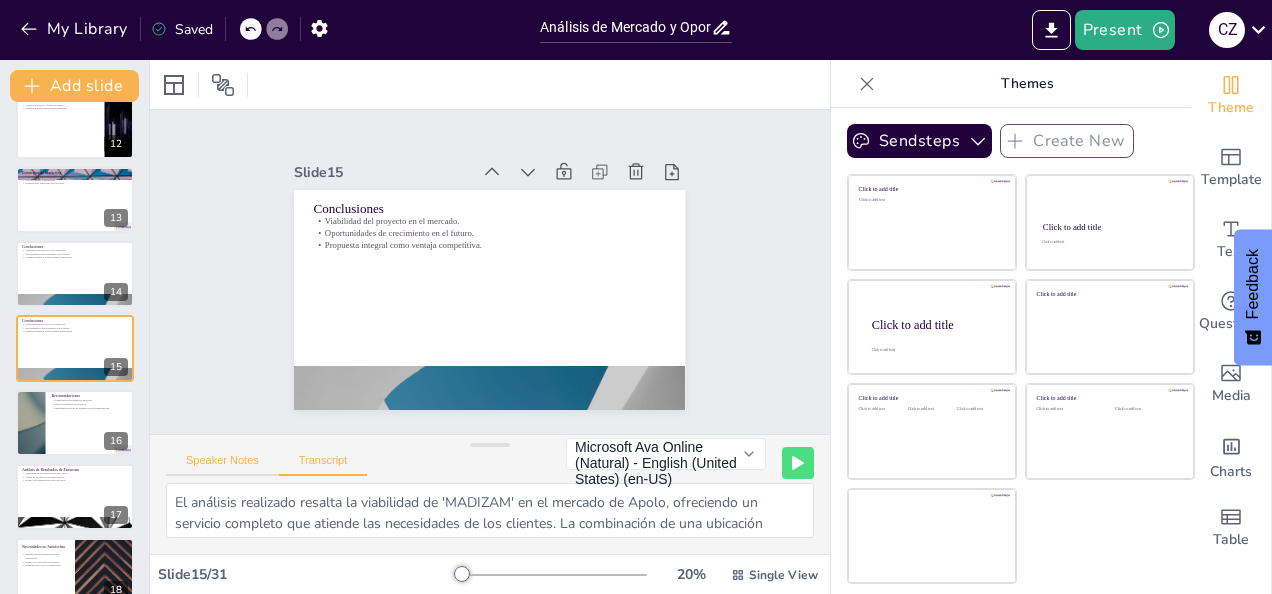 click on "Speaker Notes" at bounding box center [222, 465] 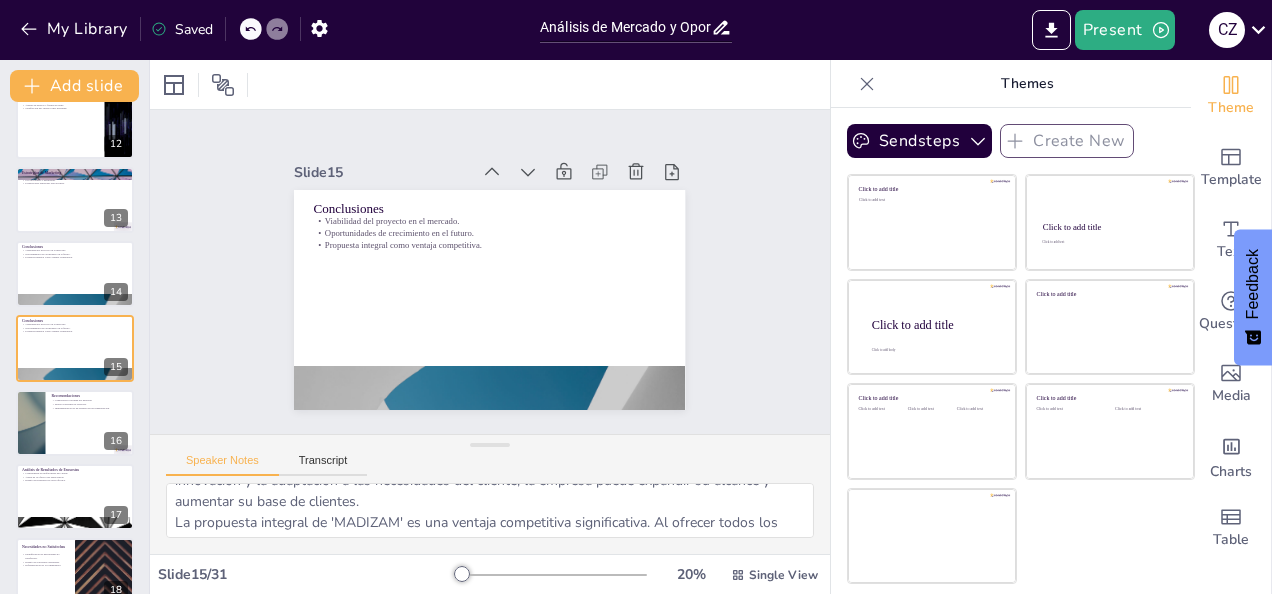scroll, scrollTop: 151, scrollLeft: 0, axis: vertical 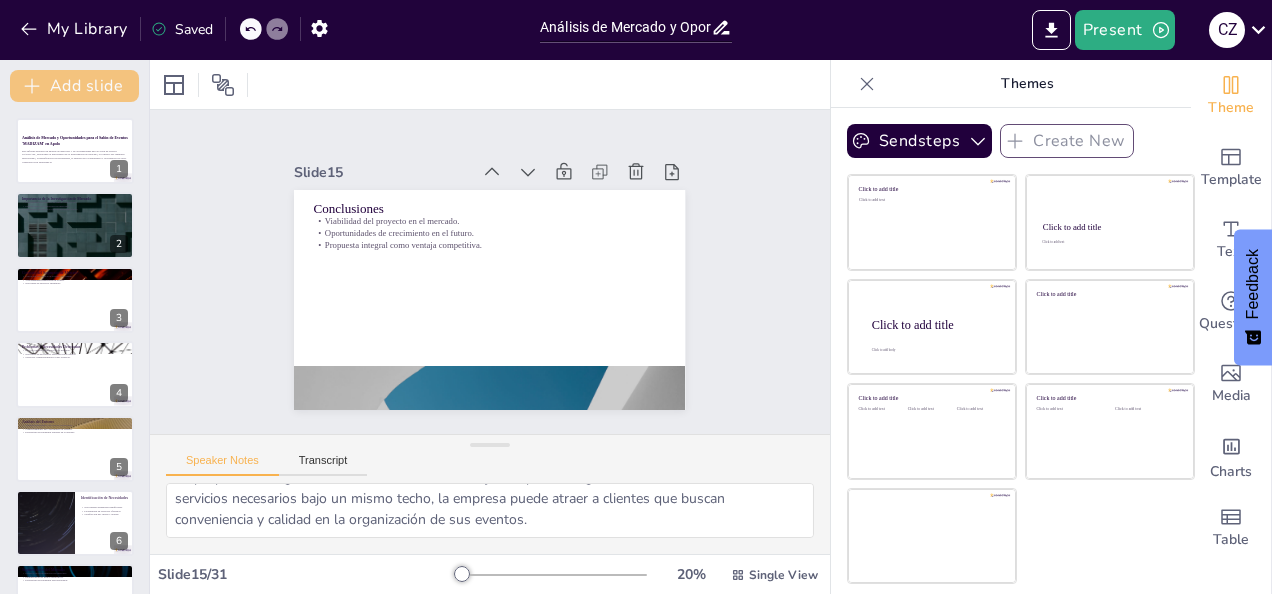 click on "Add slide" at bounding box center [74, 86] 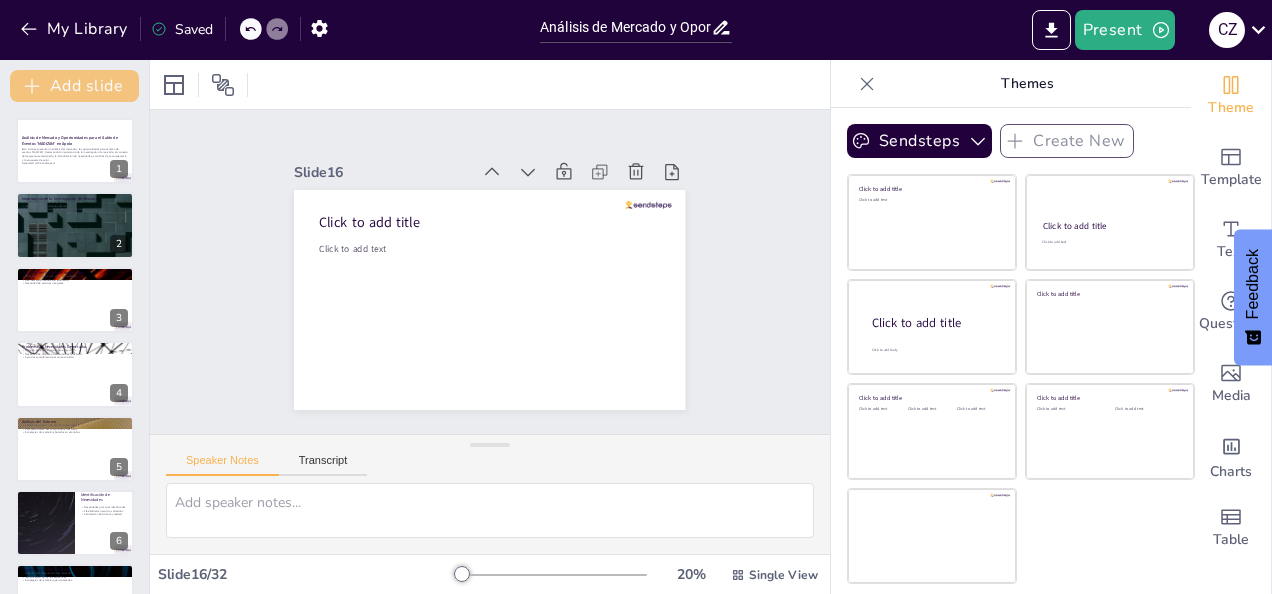 scroll, scrollTop: 0, scrollLeft: 0, axis: both 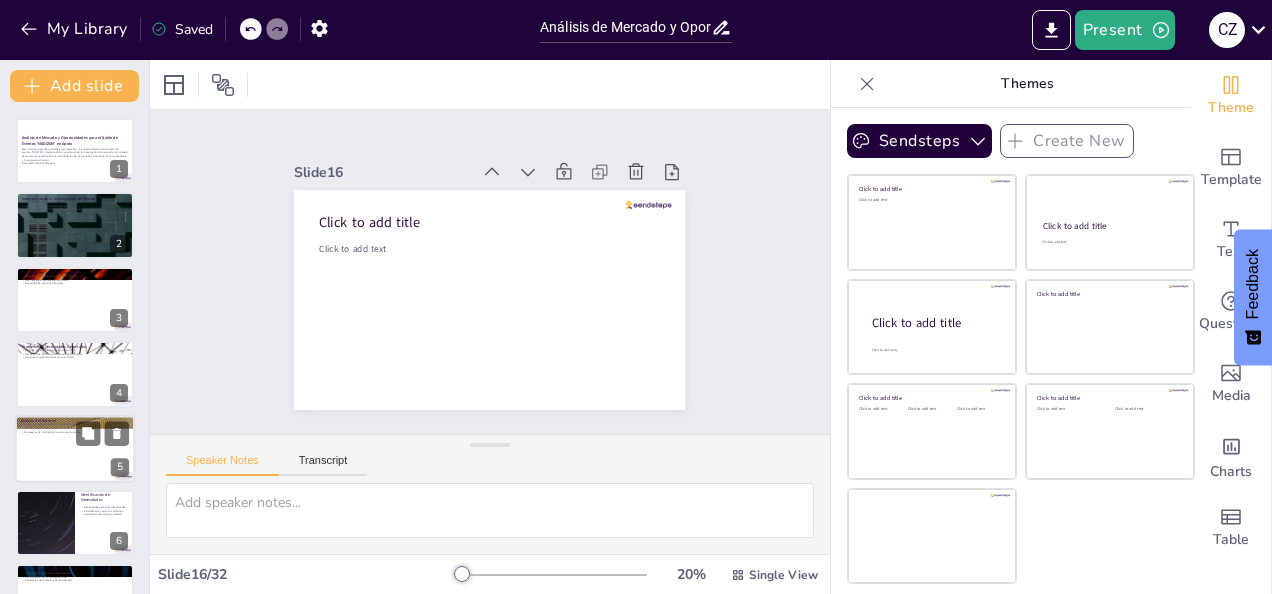 click at bounding box center [75, 449] 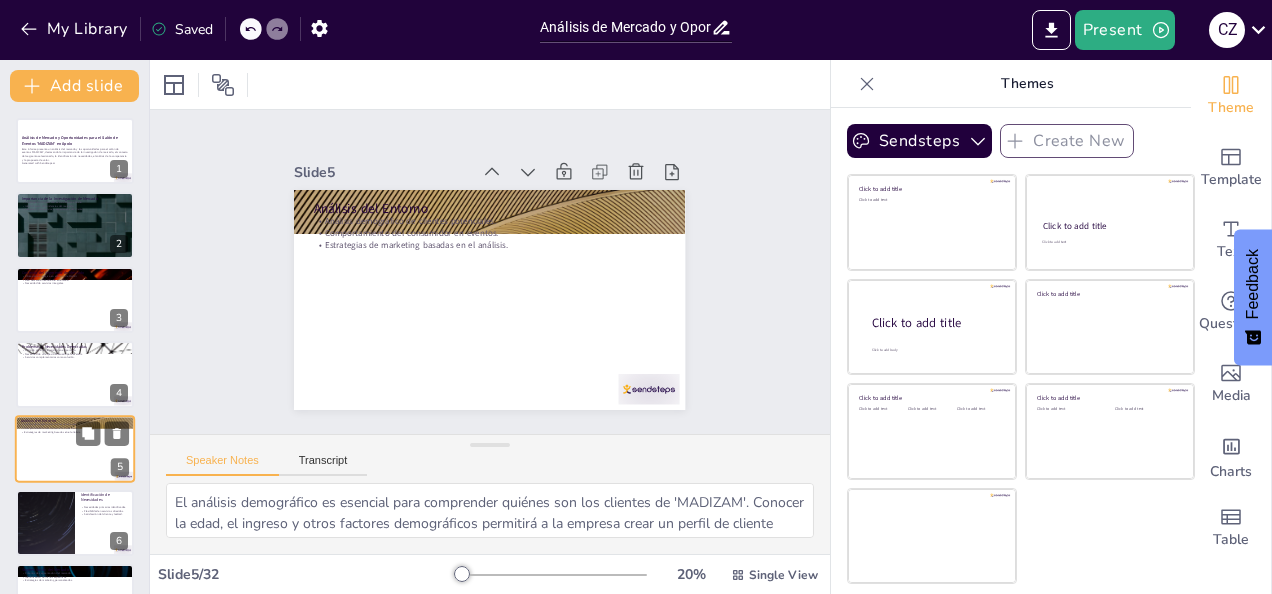 scroll, scrollTop: 100, scrollLeft: 0, axis: vertical 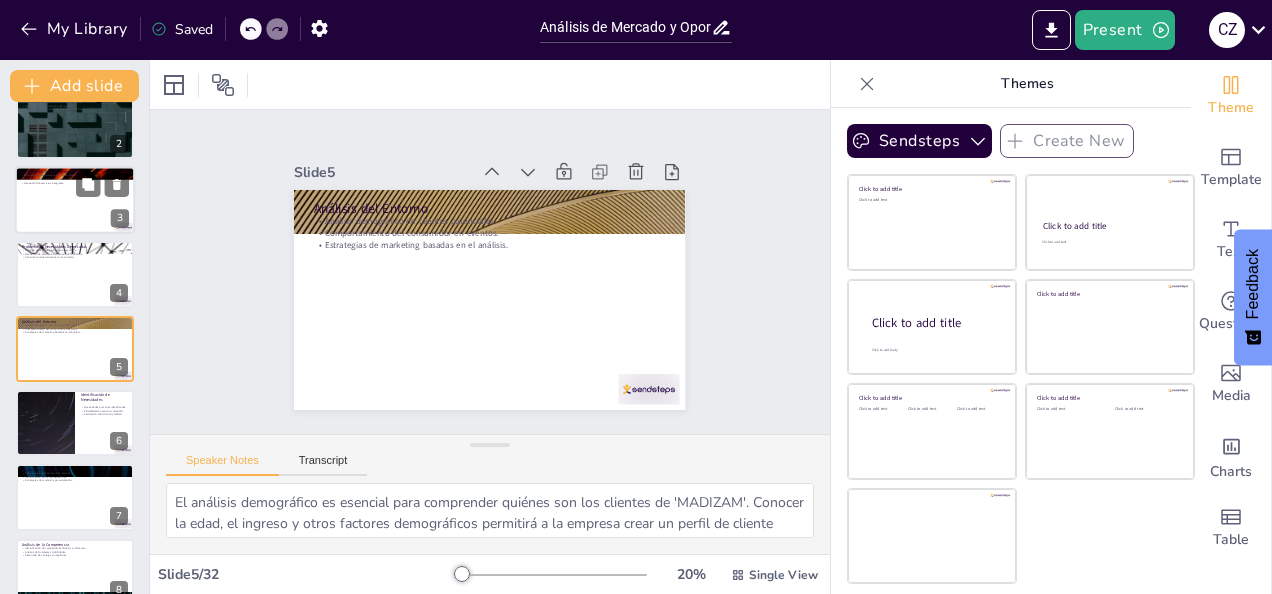 click at bounding box center (75, 200) 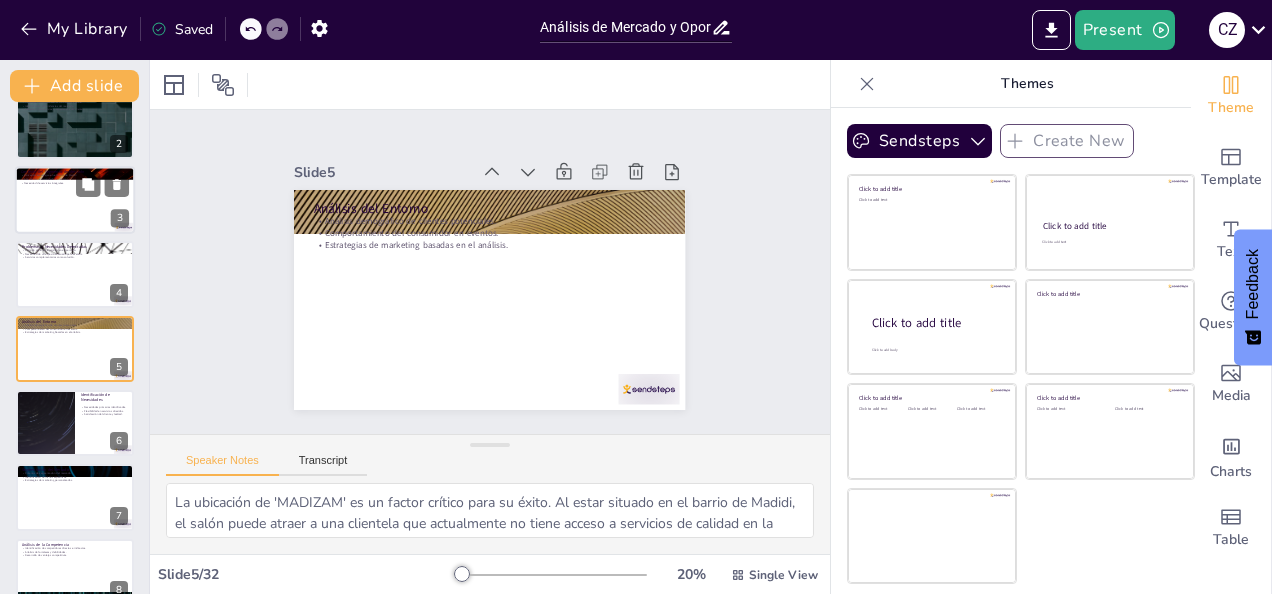 scroll, scrollTop: 0, scrollLeft: 0, axis: both 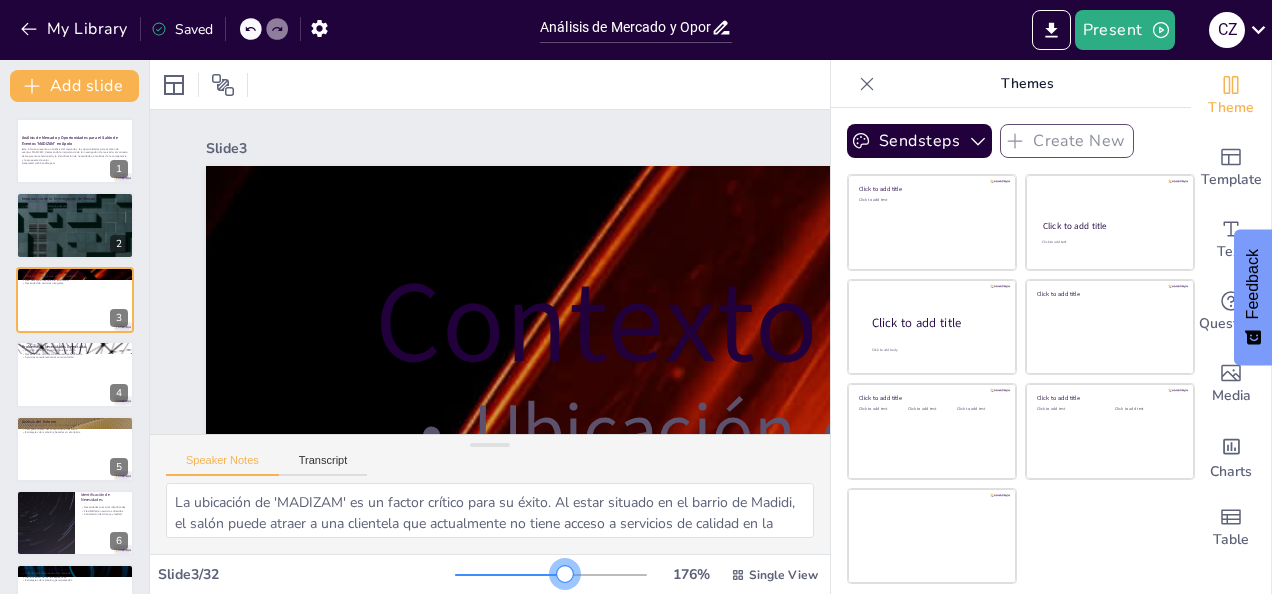click at bounding box center [551, 575] 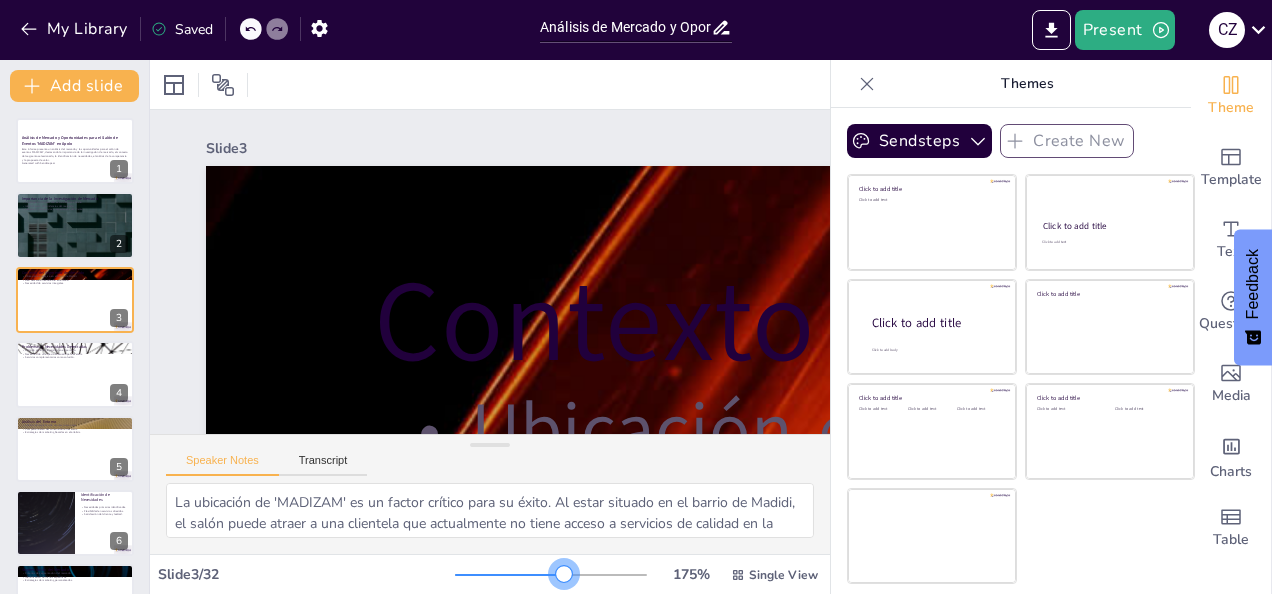 click at bounding box center (564, 574) 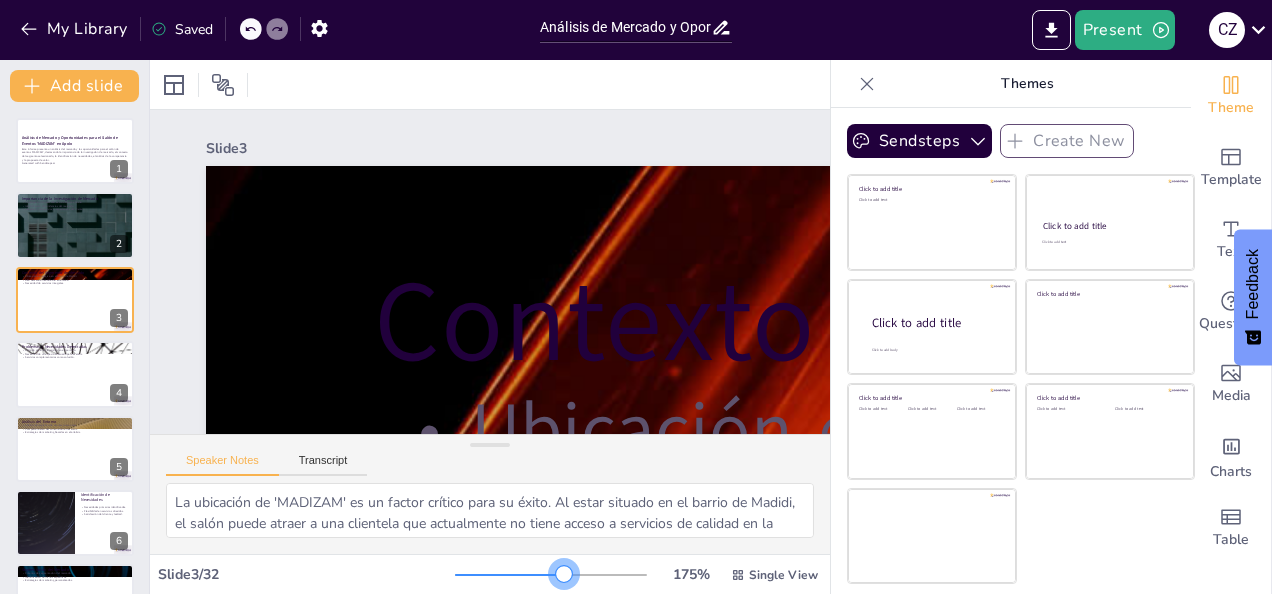 click at bounding box center (564, 574) 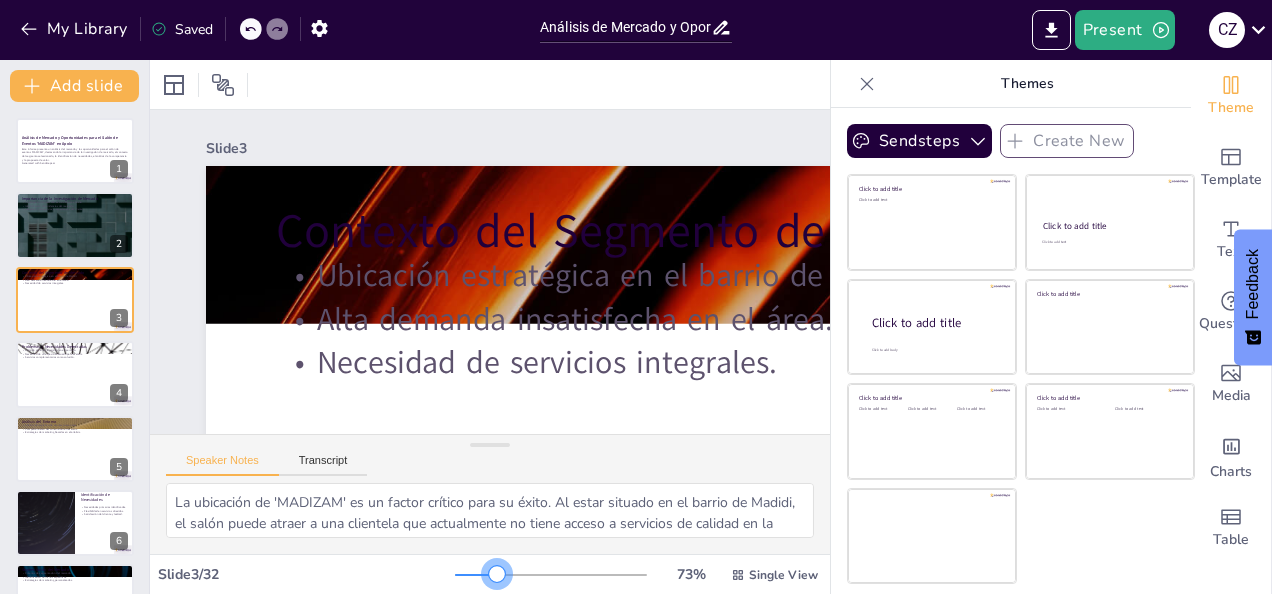 click at bounding box center [551, 575] 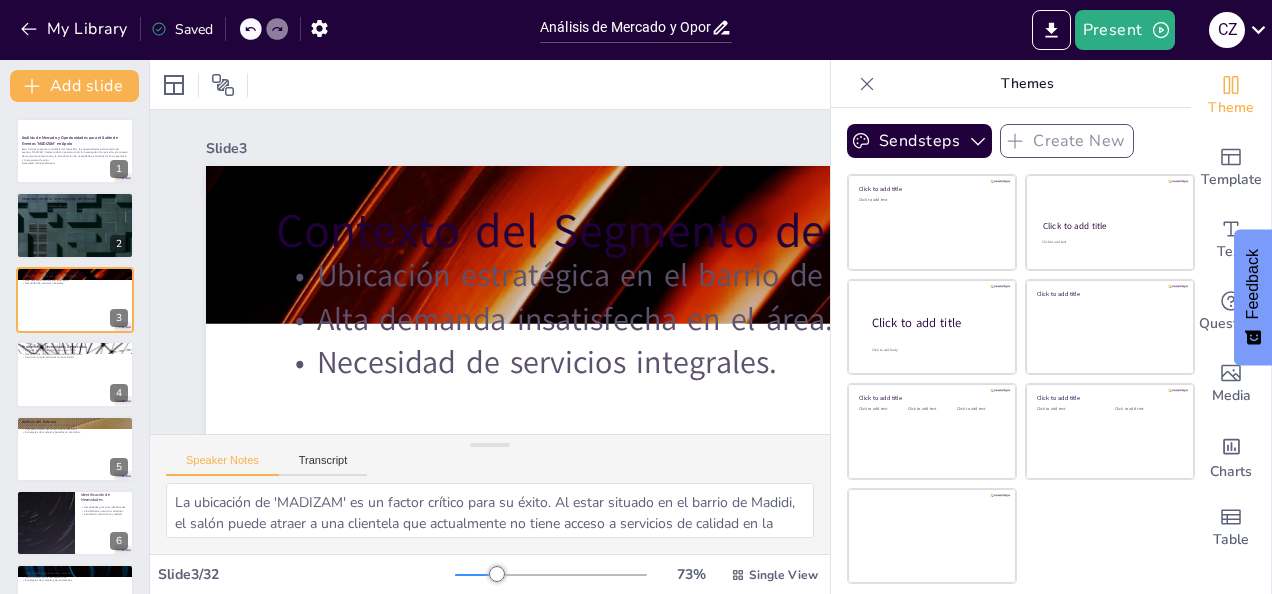click at bounding box center [551, 575] 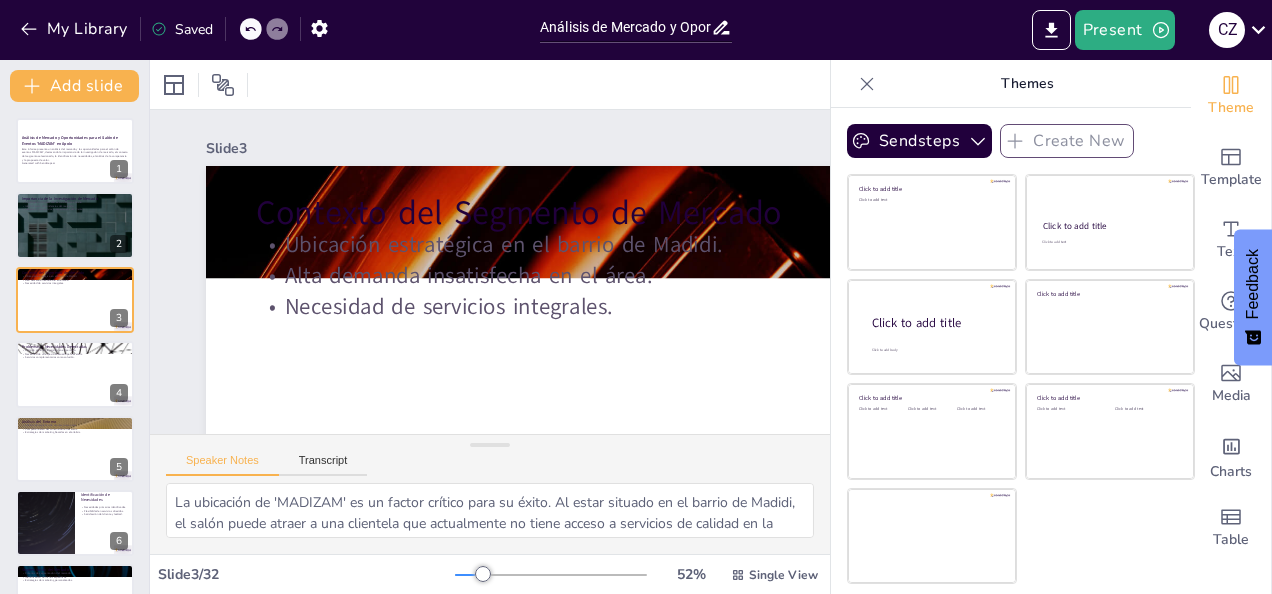 click at bounding box center (483, 574) 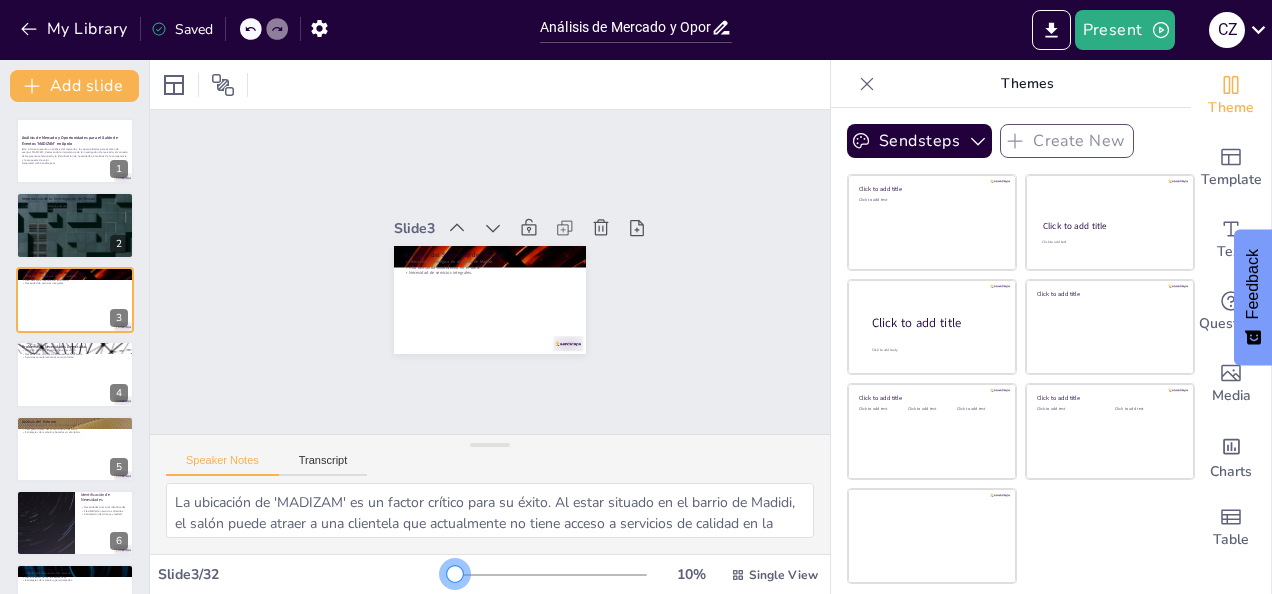 drag, startPoint x: 465, startPoint y: 571, endPoint x: 20, endPoint y: -18, distance: 738.2046 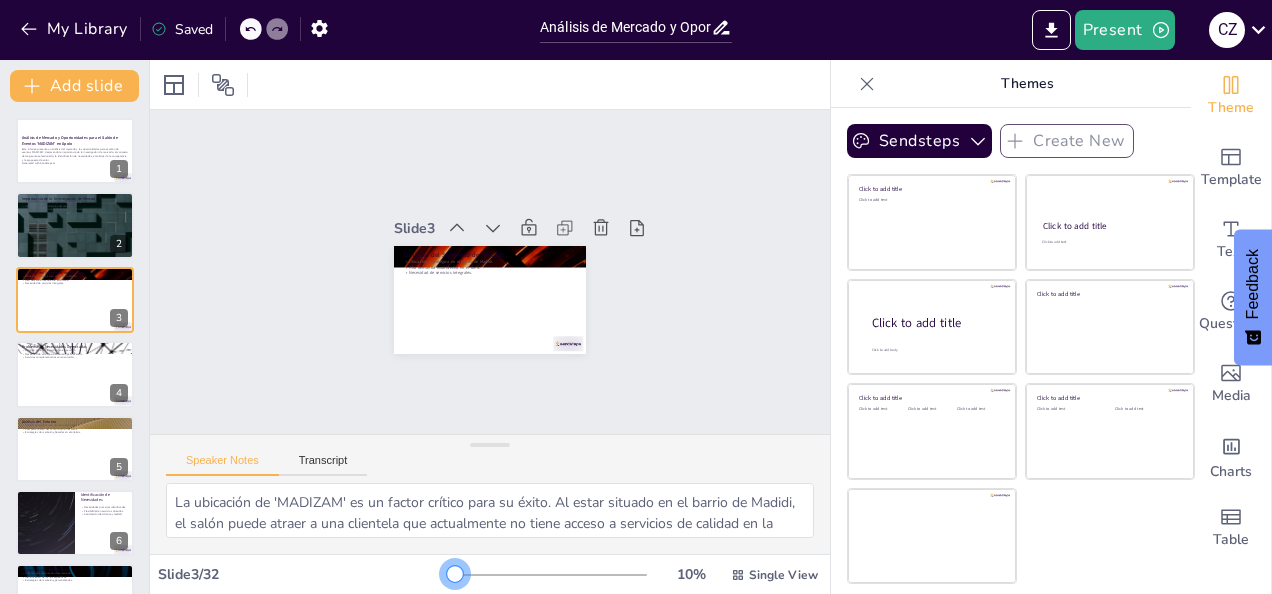 click on "My Library Saved Análisis de Mercado y Oportunidades para el Salón de Eventos 'MADIZAM' en Apolo Present C Z Document fonts Akatab Recently used Akatab Mulish Popular fonts Fonts Add slide Análisis de Mercado y Oportunidades para el Salón de Eventos 'MADIZAM' en Apolo Este informe presenta un análisis del mercado y las oportunidades para el salón de eventos 'MADIZAM', destacando la importancia de la investigación de mercado, el contexto del segmento seleccionado, la identificación de necesidades, el análisis de la competencia y la propuesta de valor. Generated with Sendsteps.ai 1 Importancia de la Investigación de Mercado Investigación de mercado es crucial para el éxito. Identificación de tendencias del mercado. Adaptación de servicios a expectativas del cliente. 2 Contexto del Segmento de Mercado Ubicación estratégica en el barrio de Madidi. Alta demanda insatisfecha en el área. Necesidad de servicios integrales. 3 Problemas y Necesidades Detectadas 4 Análisis del Entorno 5 6" at bounding box center (636, 297) 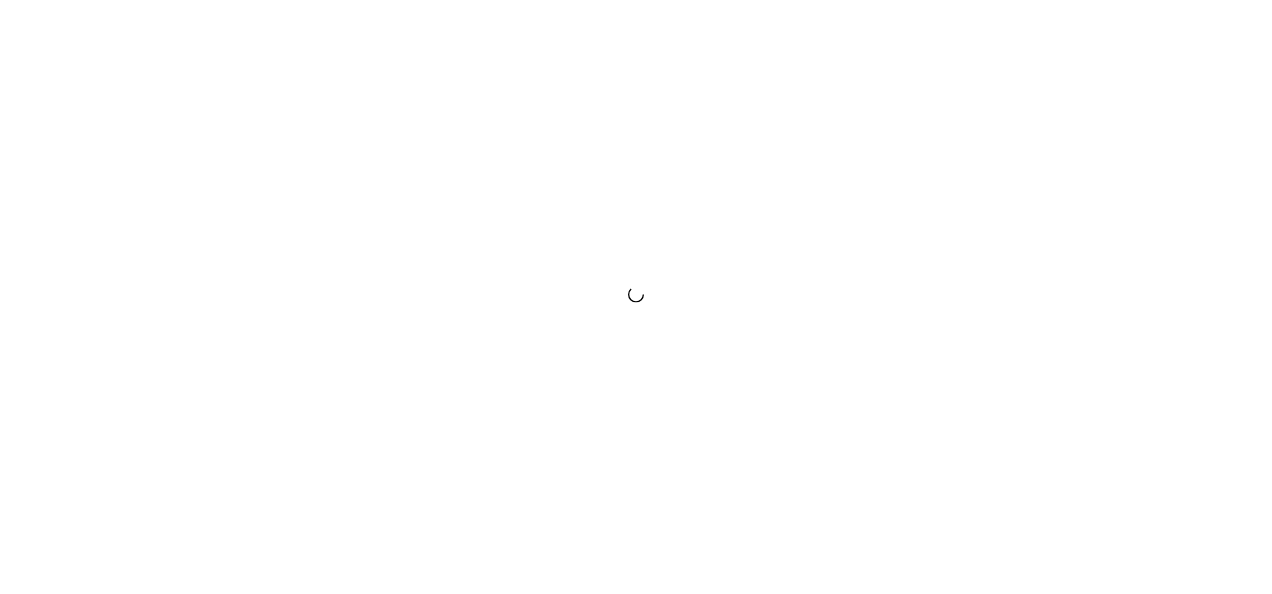 scroll, scrollTop: 0, scrollLeft: 0, axis: both 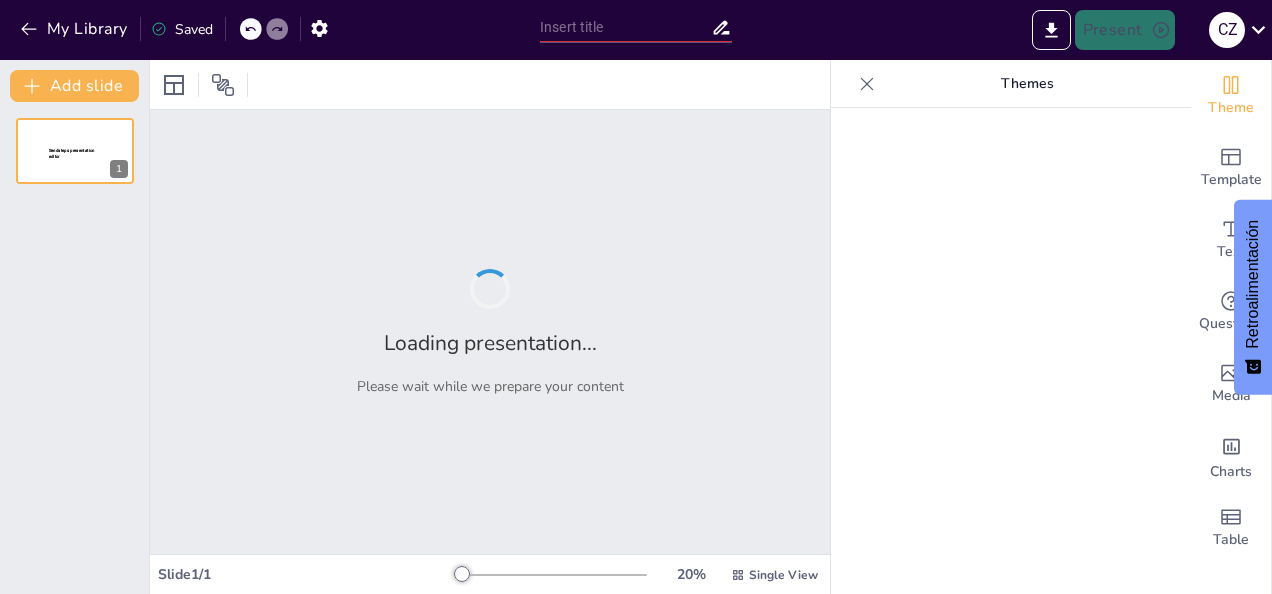type on "Análisis de Mercado y Oportunidades para el Salón de Eventos 'MADIZAM' en Apolo" 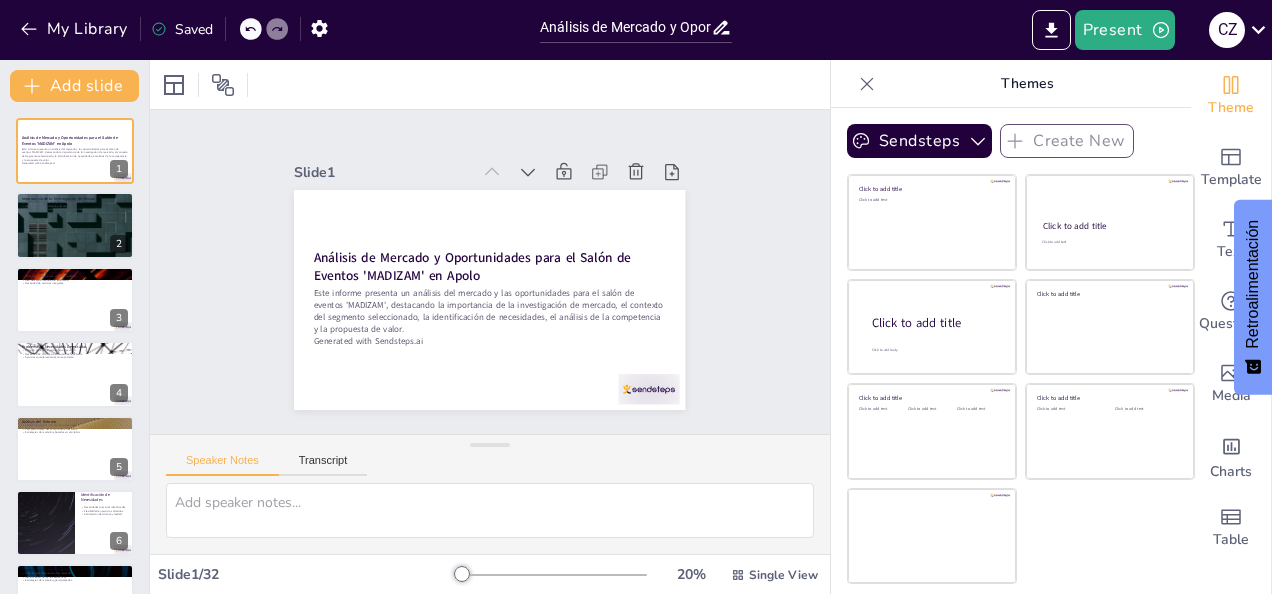 checkbox on "true" 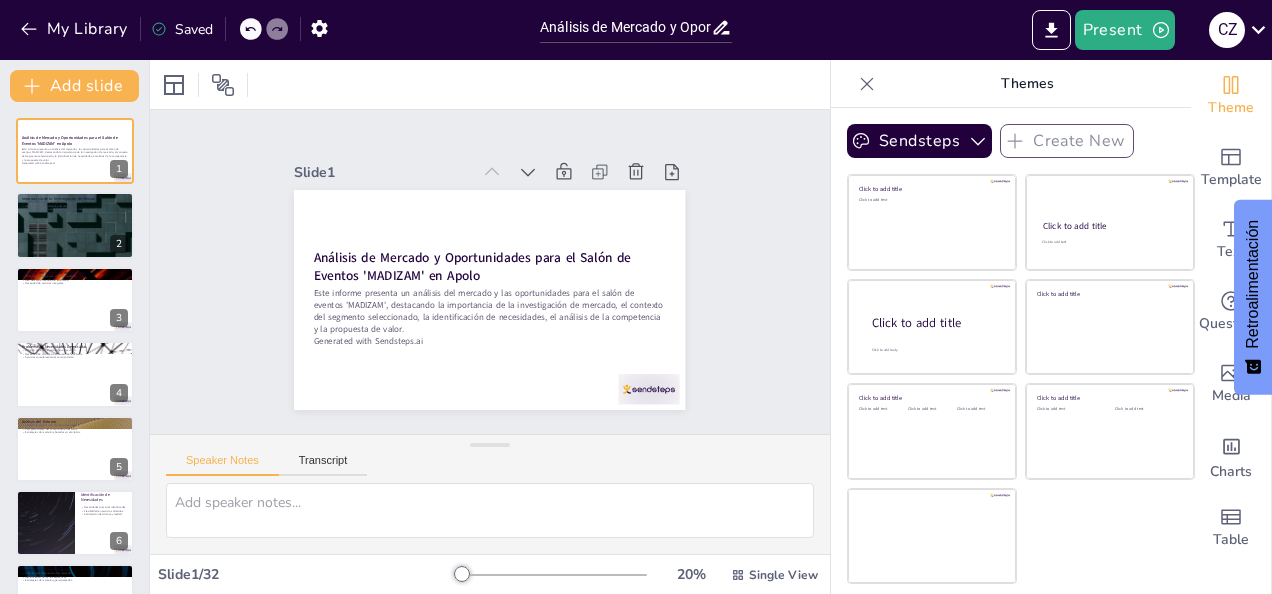 checkbox on "true" 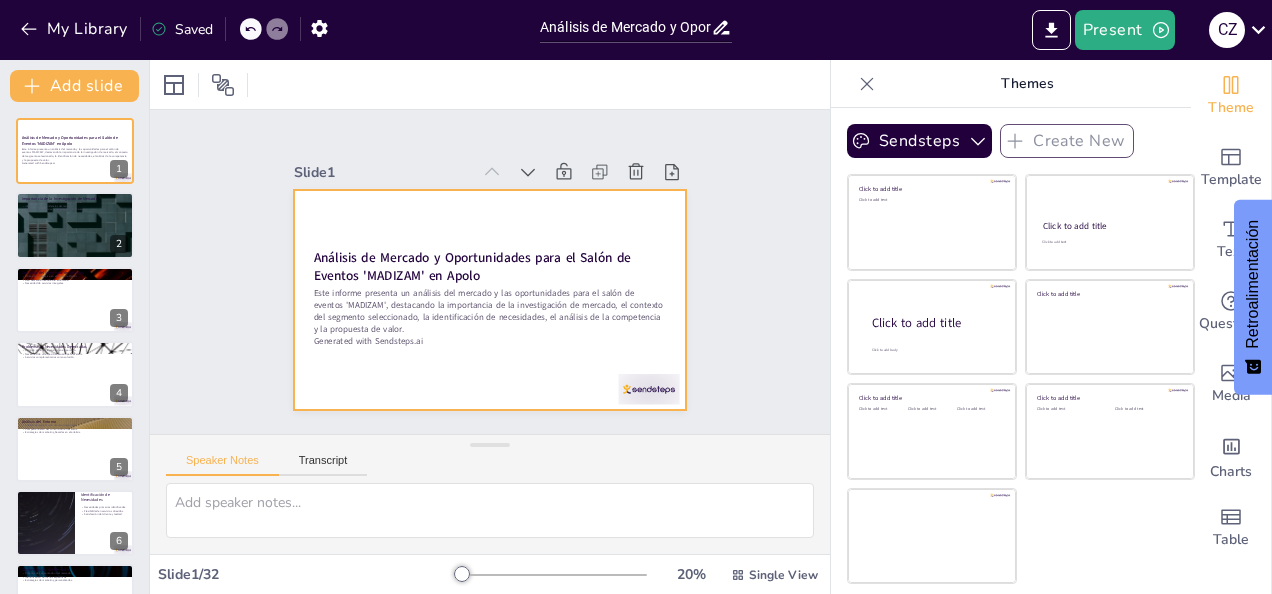 checkbox on "true" 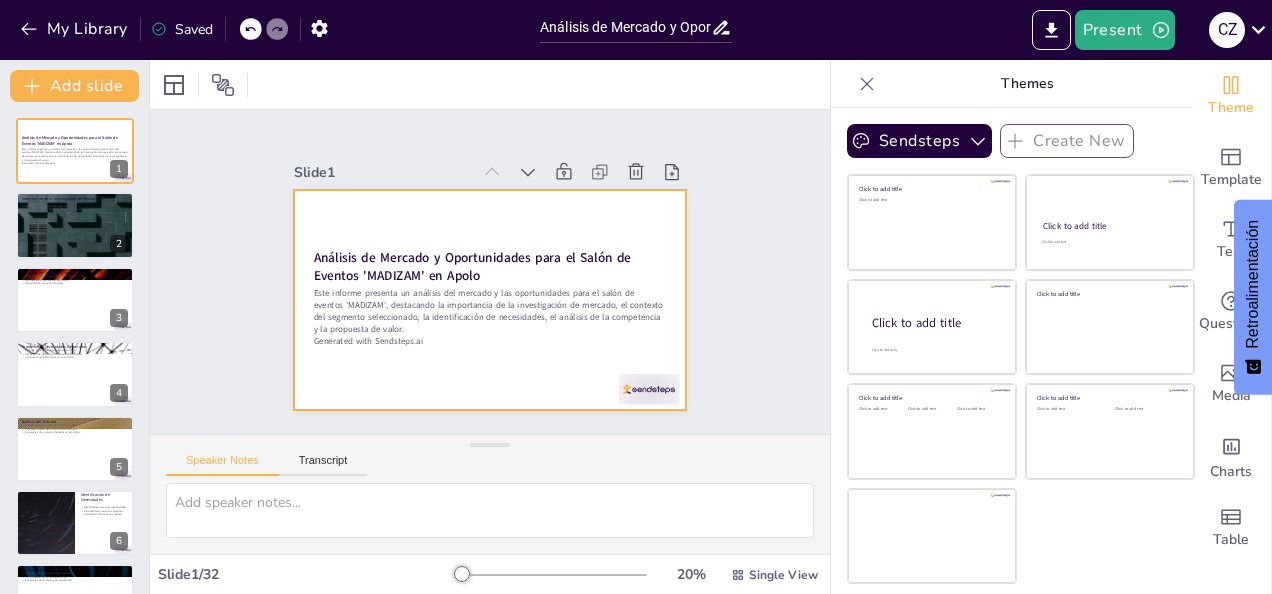 checkbox on "true" 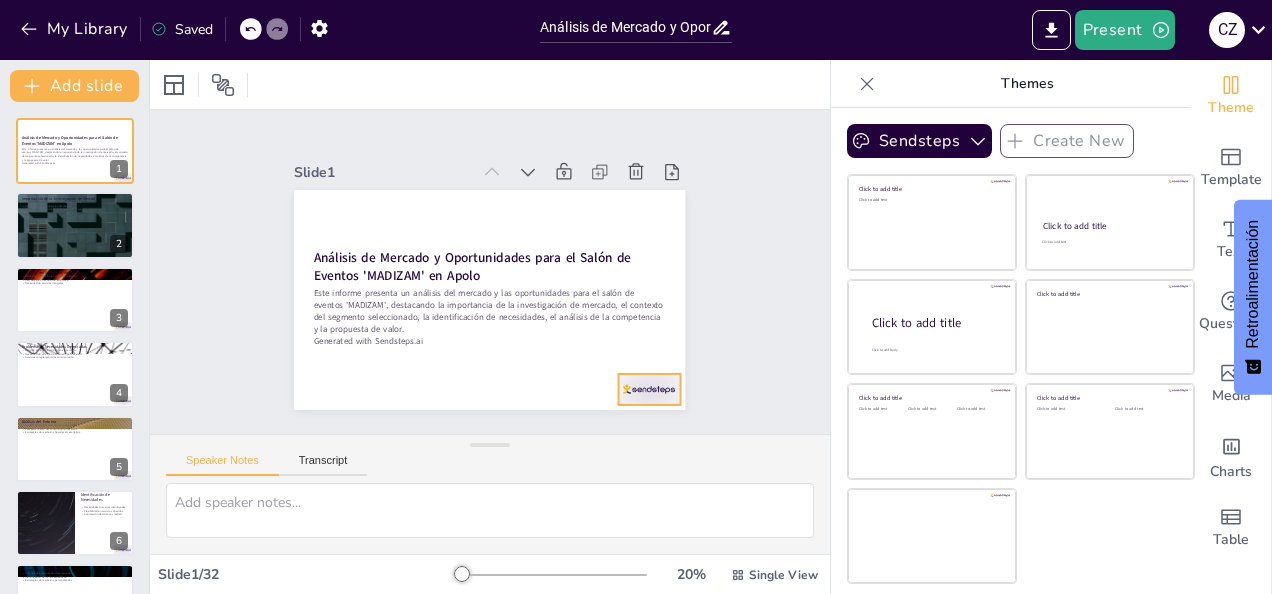 checkbox on "true" 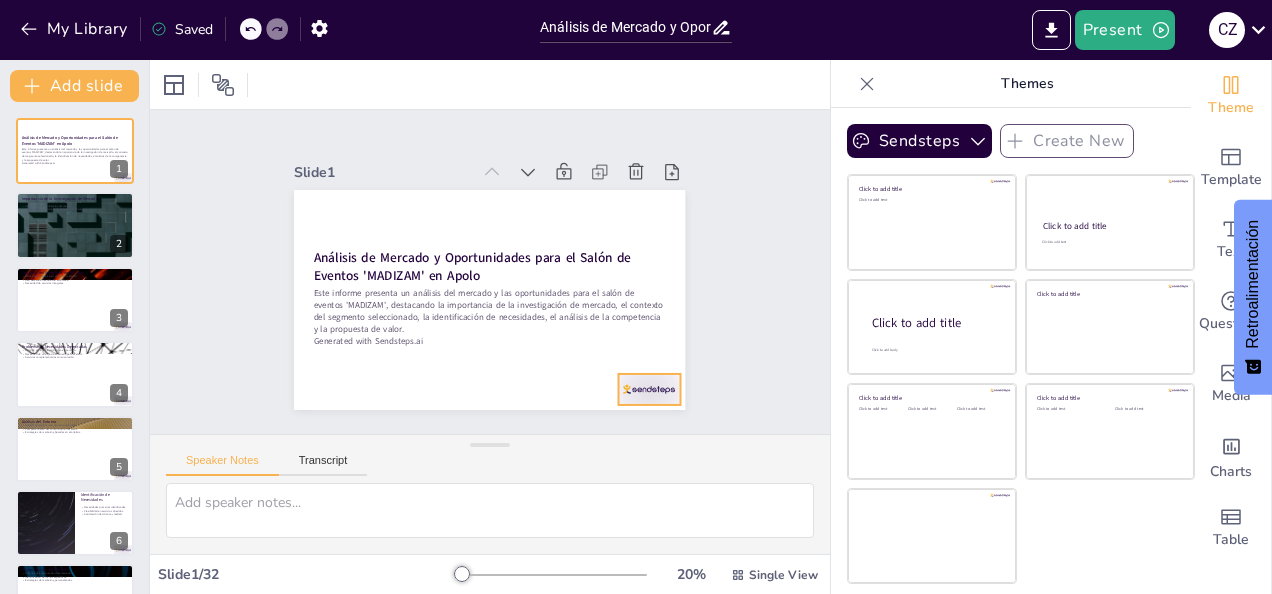 checkbox on "true" 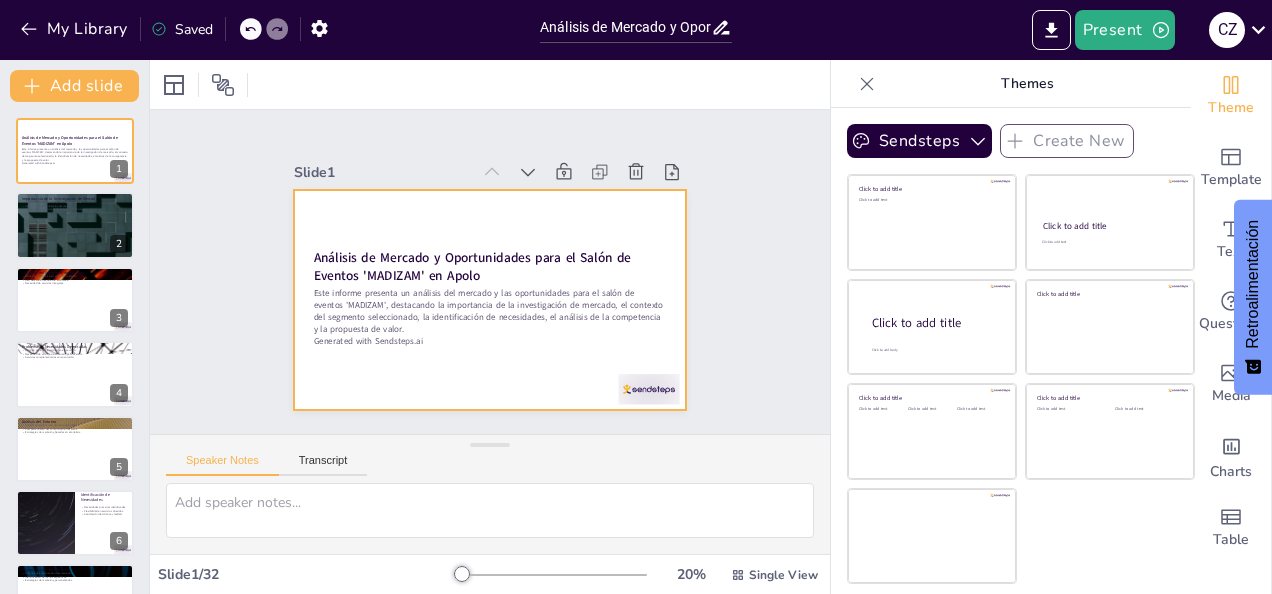 checkbox on "true" 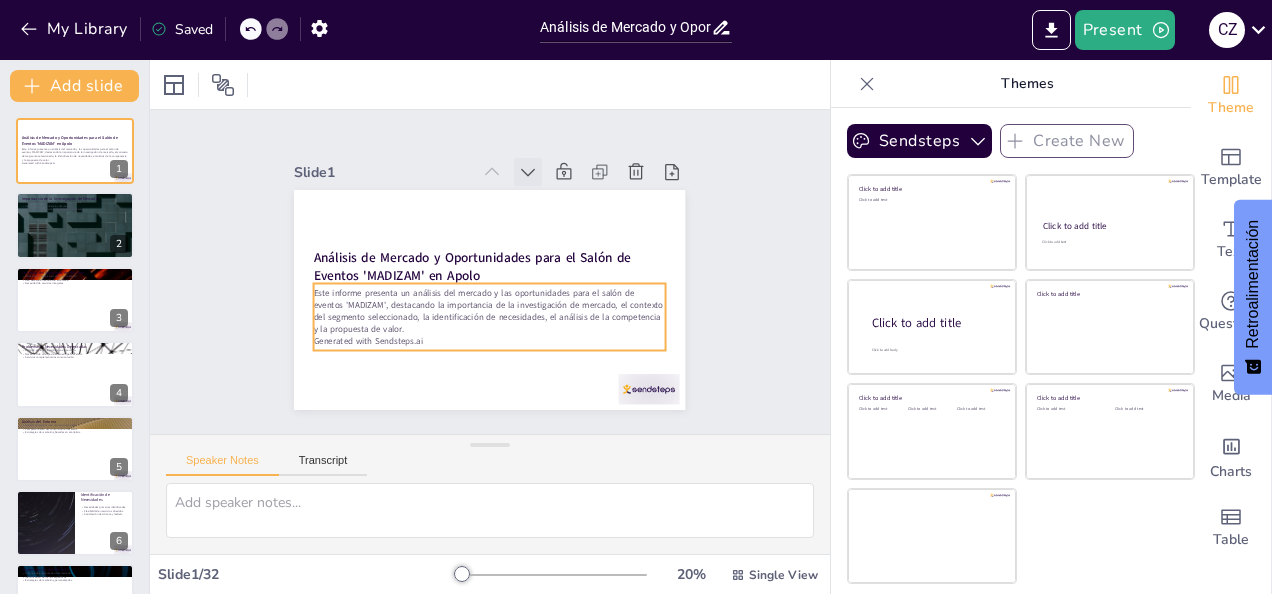 checkbox on "true" 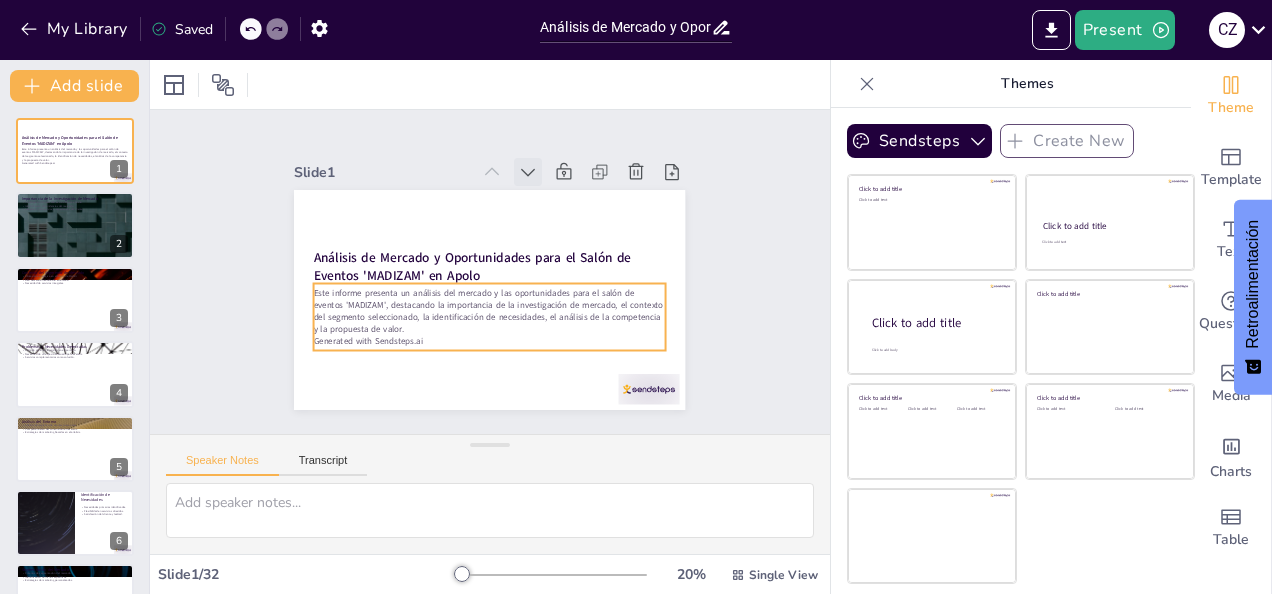 checkbox on "true" 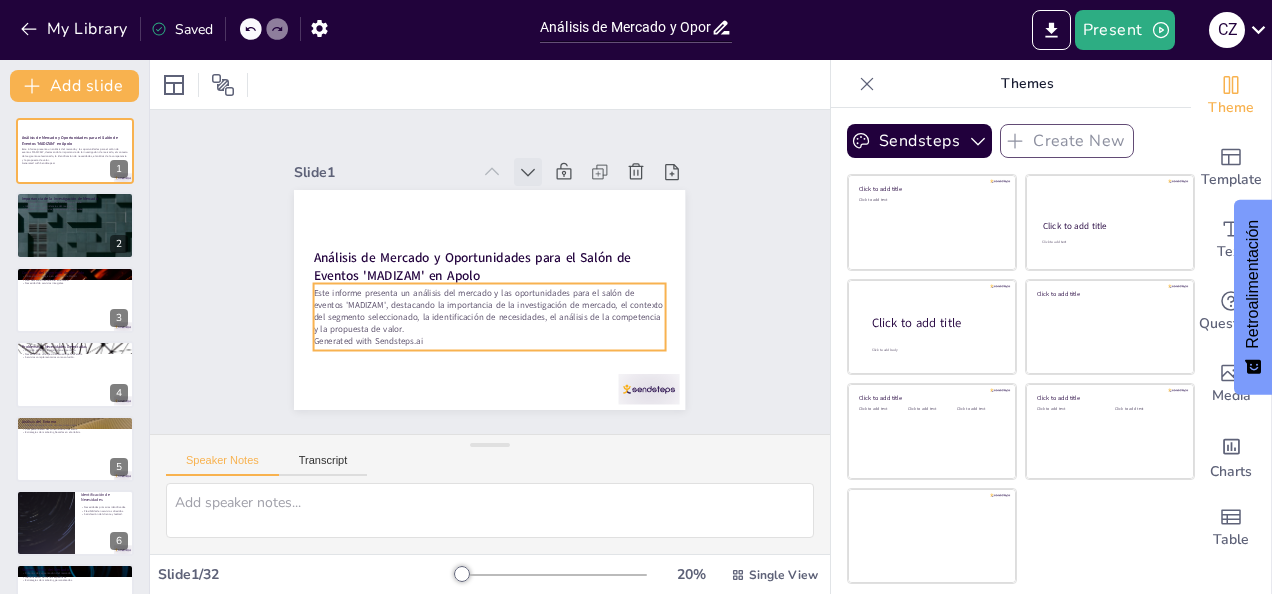 checkbox on "true" 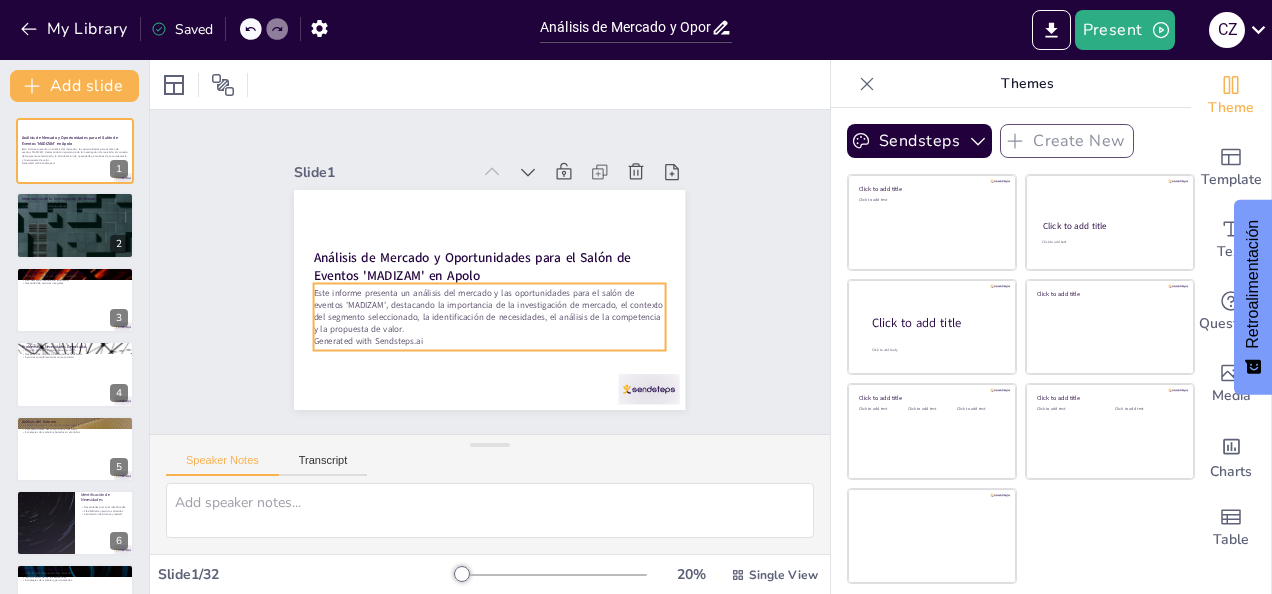 checkbox on "true" 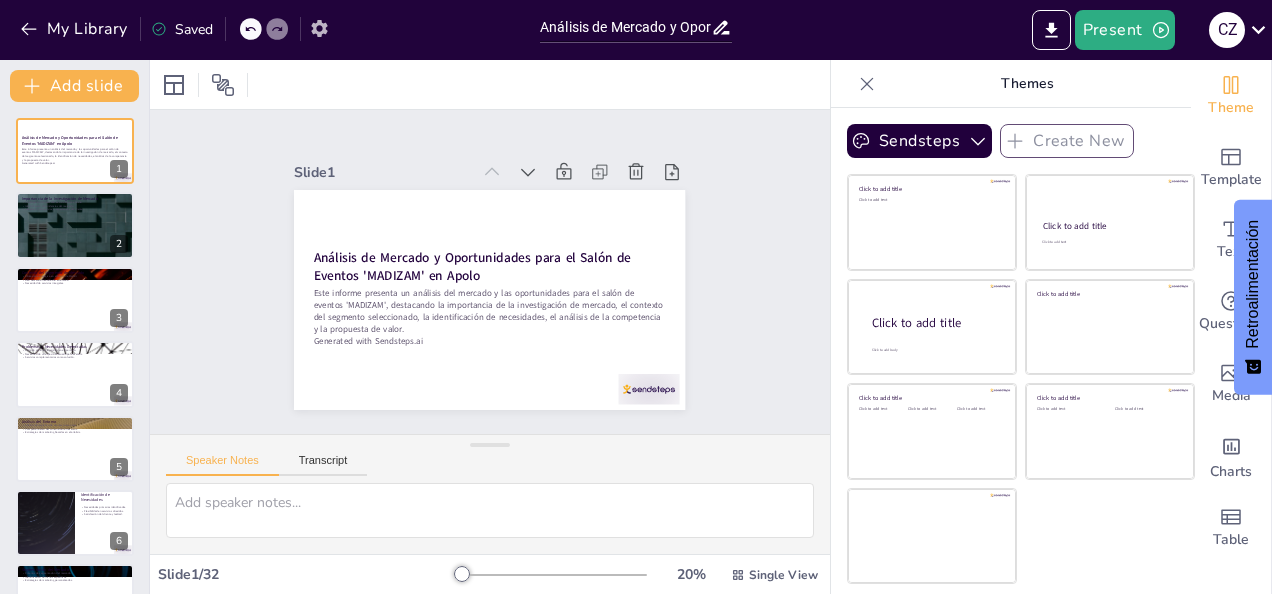 click 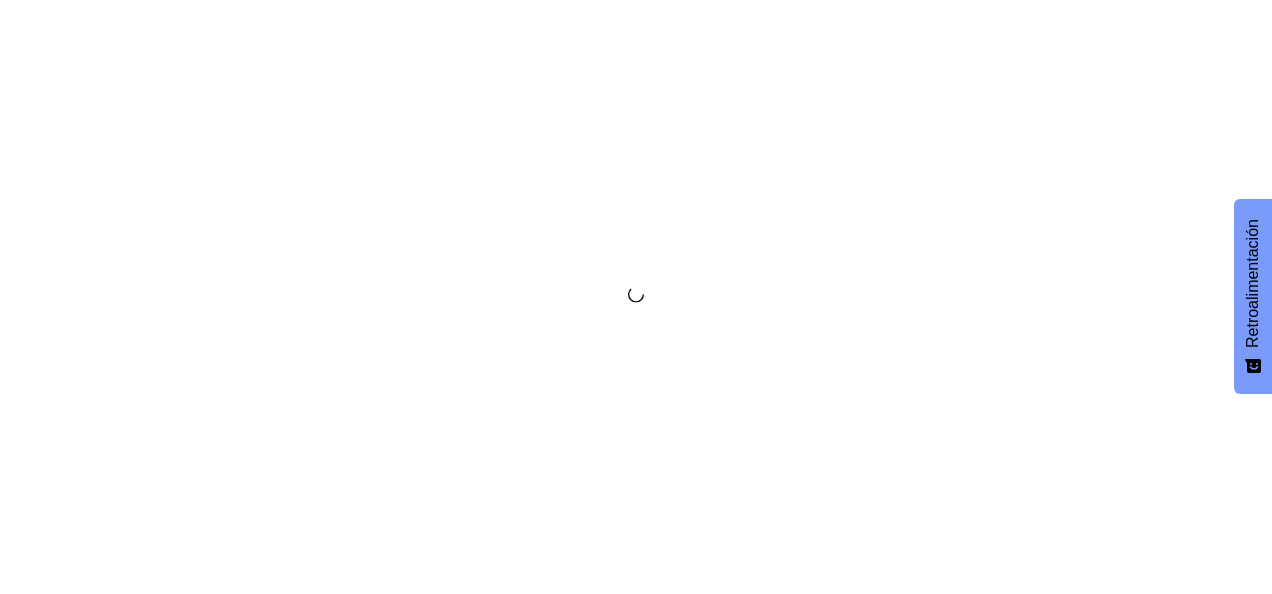 scroll, scrollTop: 0, scrollLeft: 0, axis: both 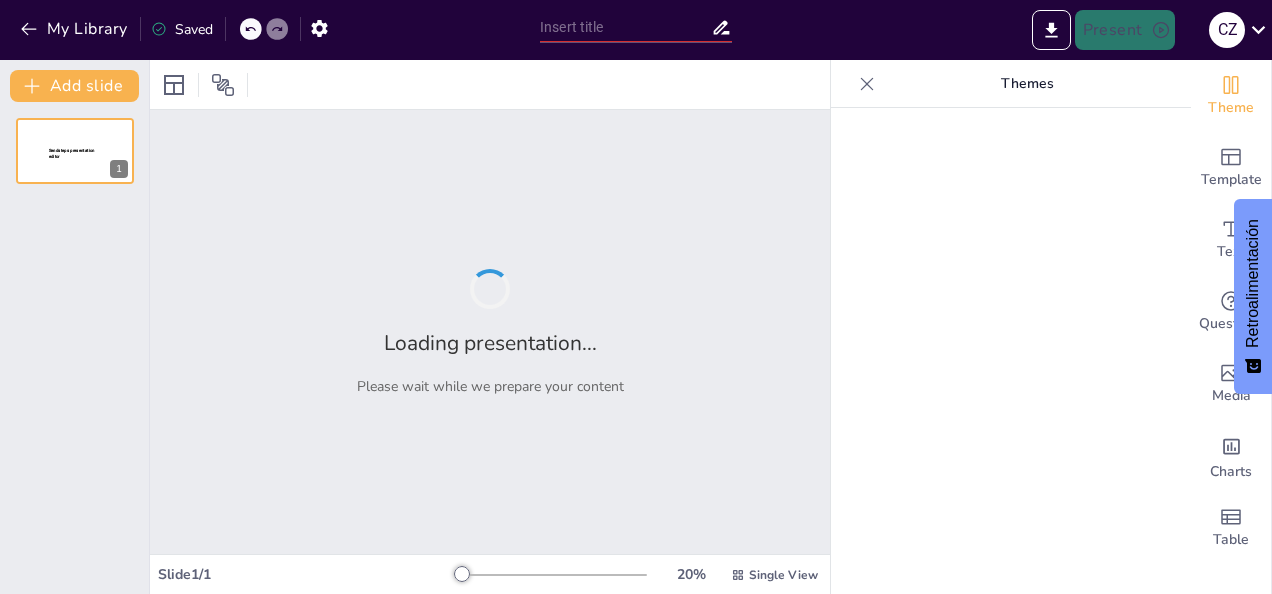 type on "Análisis de Mercado y Oportunidades para el Salón de Eventos 'MADIZAM' en Apolo" 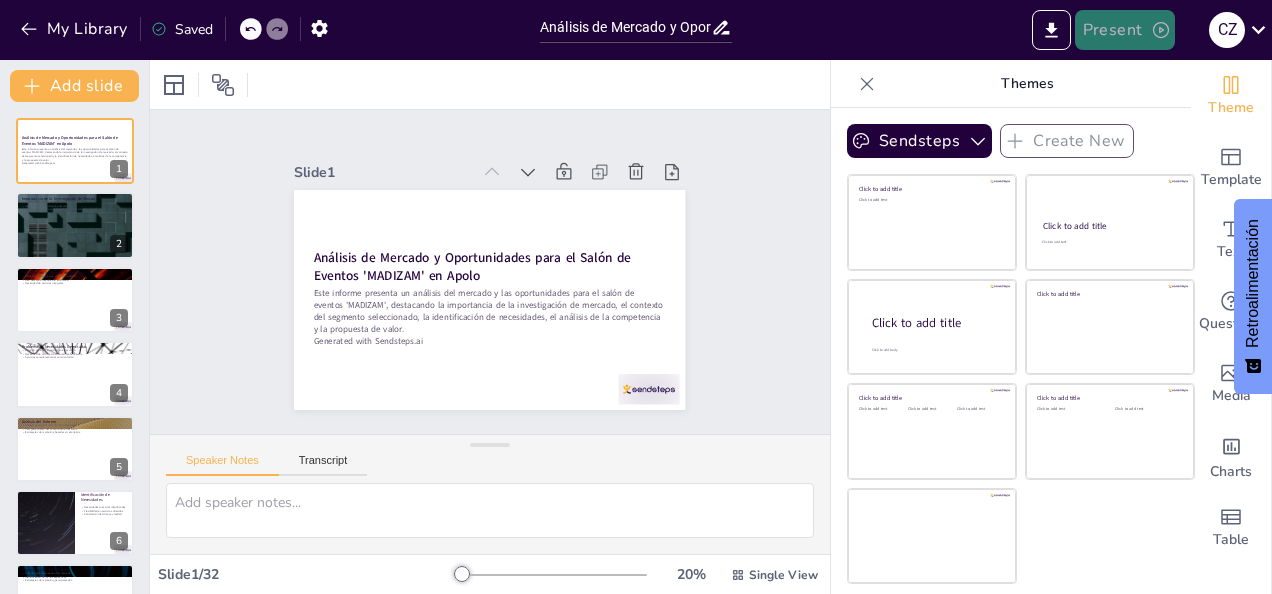 click on "Present" at bounding box center [1125, 30] 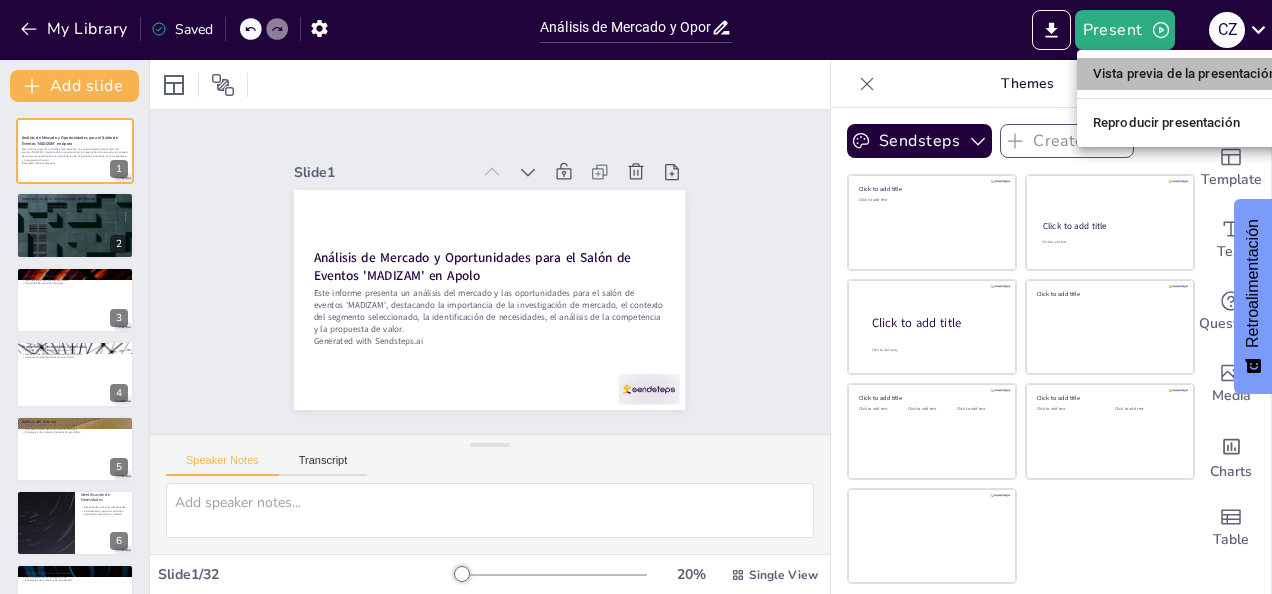 click on "Vista previa de la presentación" at bounding box center (1184, 74) 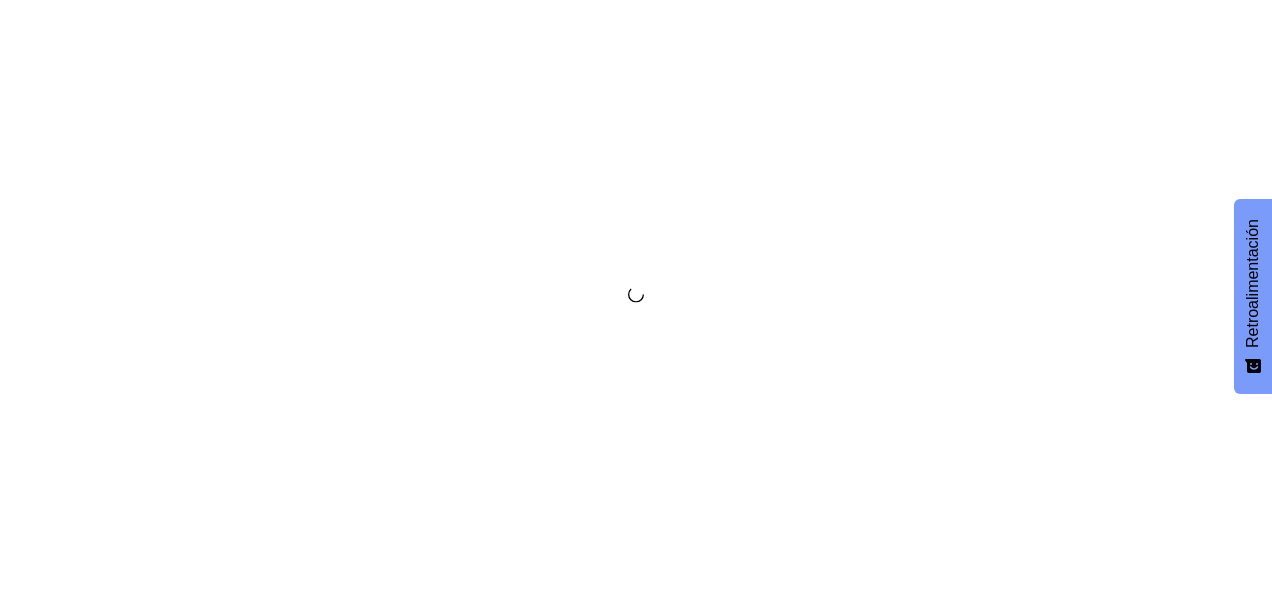 scroll, scrollTop: 0, scrollLeft: 0, axis: both 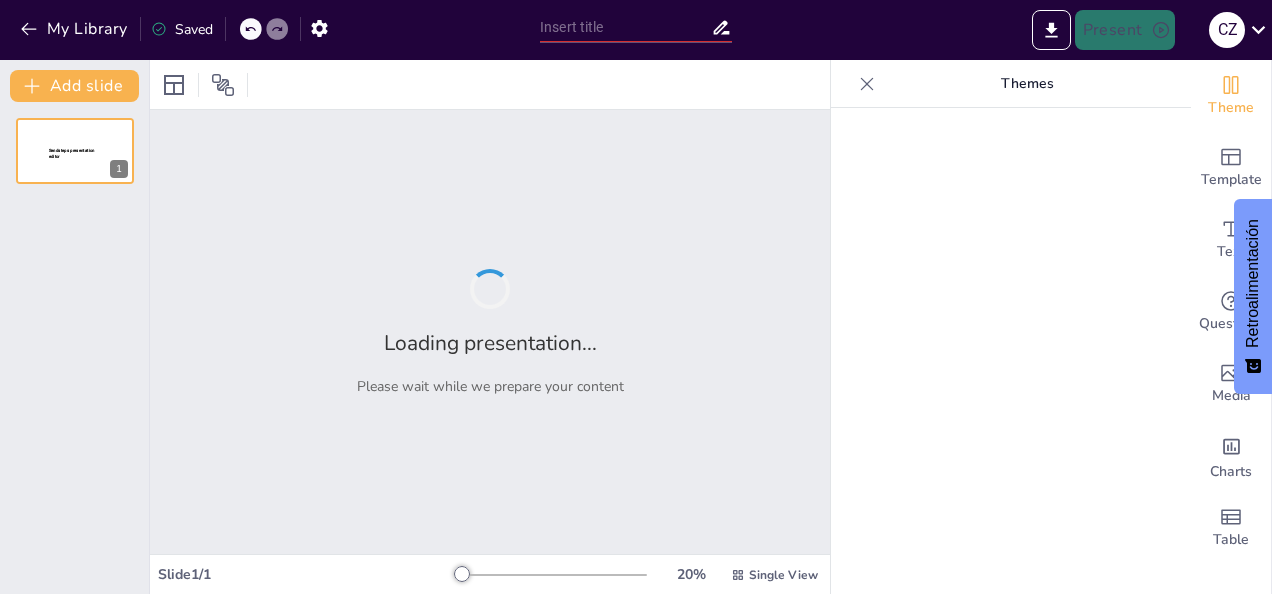type on "Análisis de Mercado y Oportunidades para el Salón de Eventos 'MADIZAM' en Apolo" 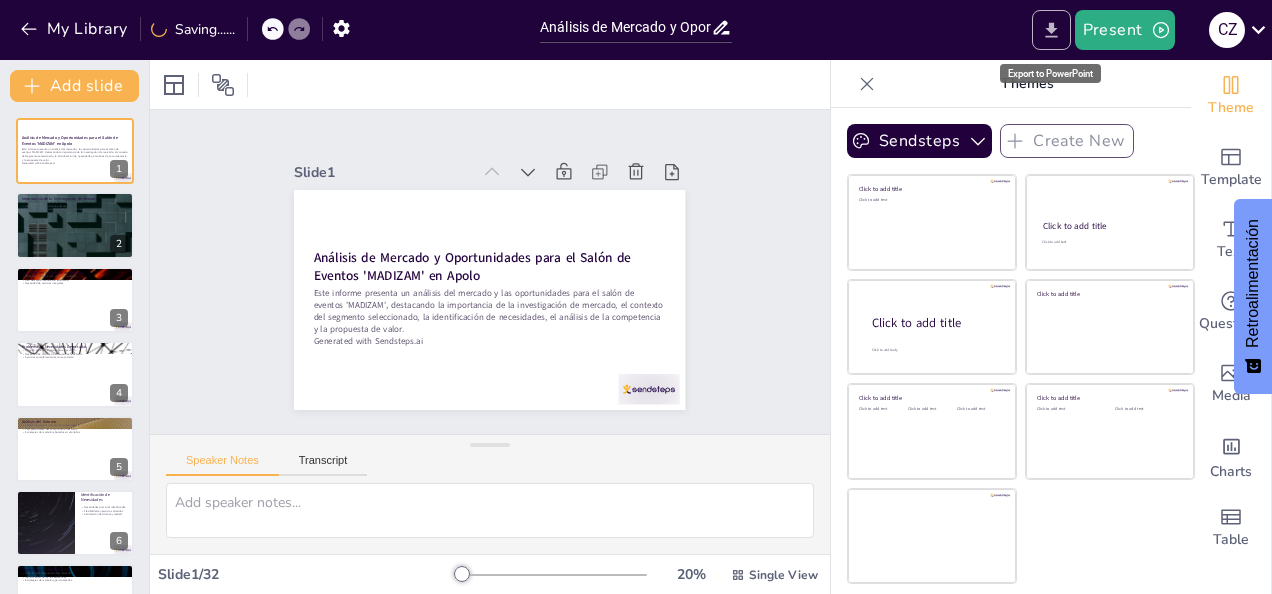 click 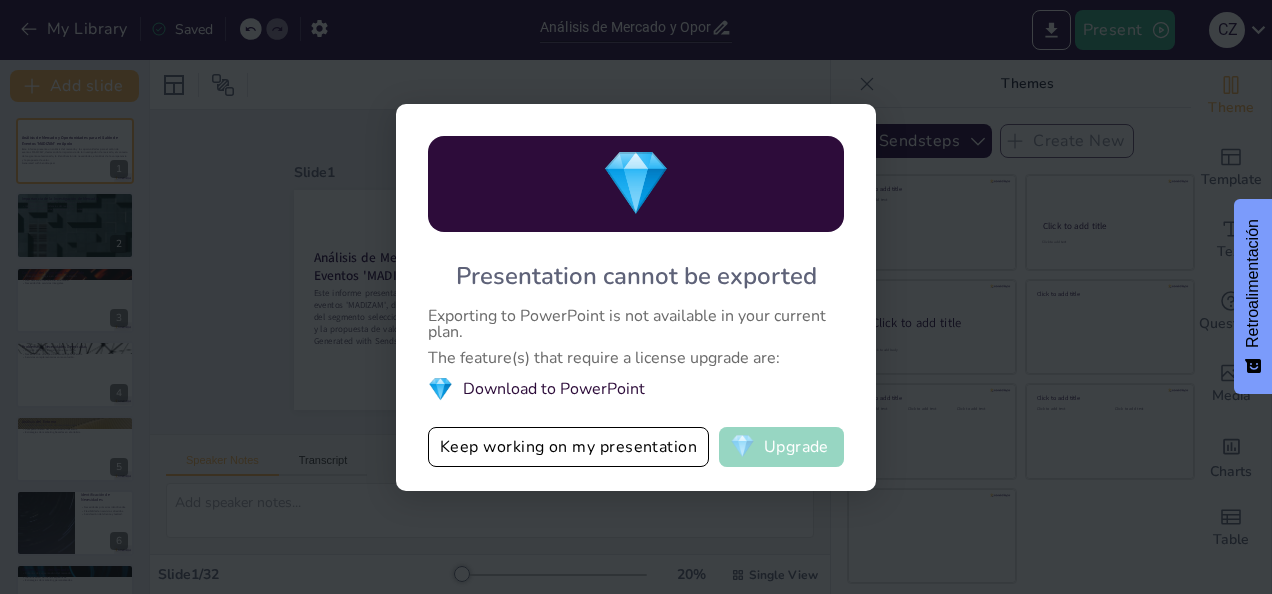 click on "💎" at bounding box center (742, 447) 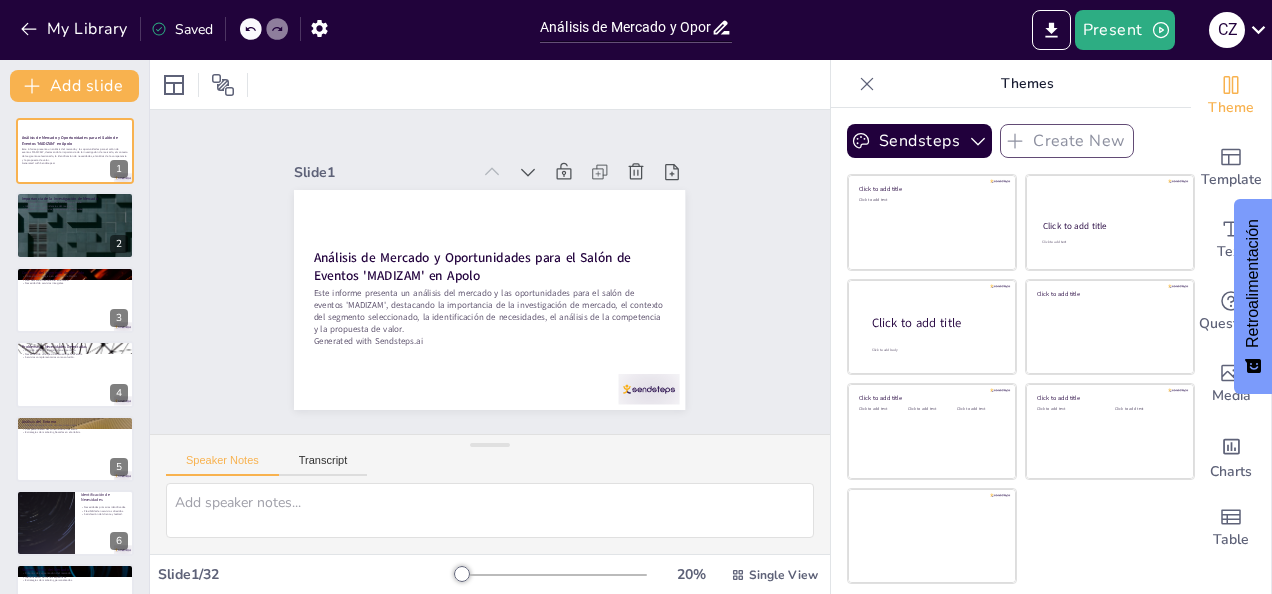 checkbox on "true" 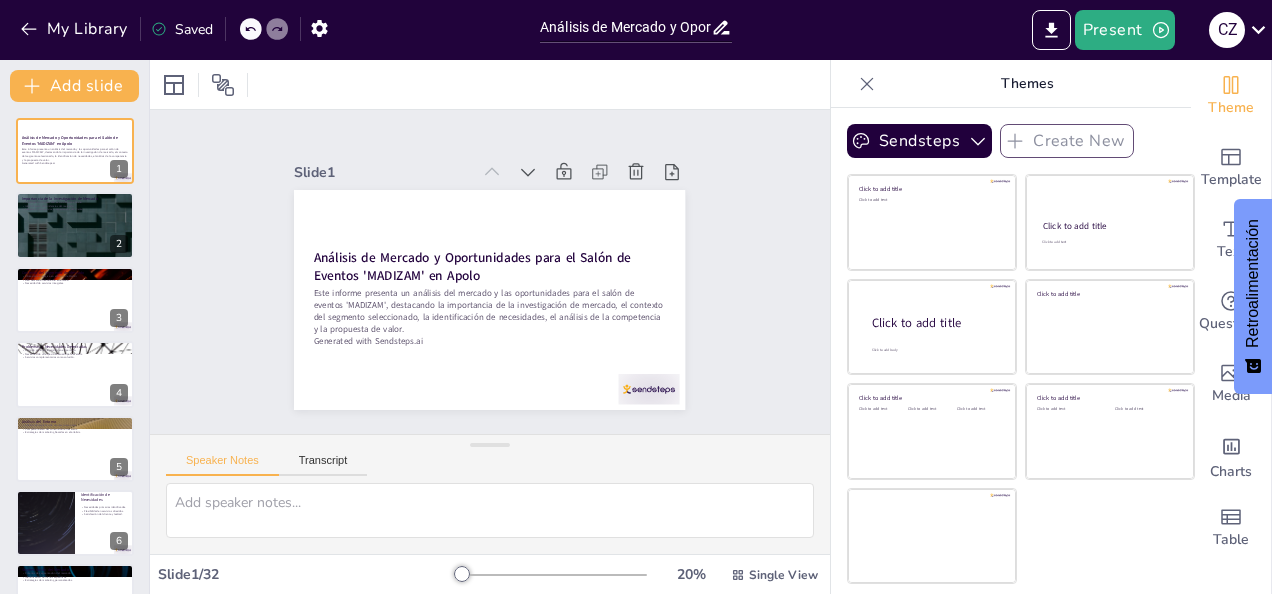 checkbox on "true" 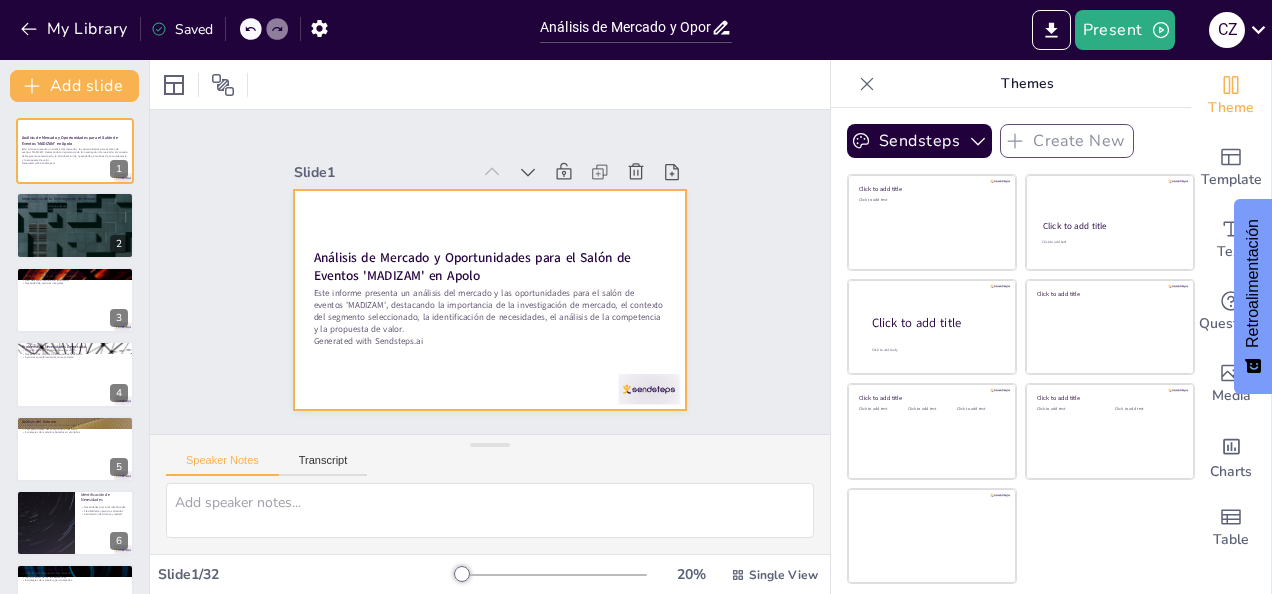 checkbox on "true" 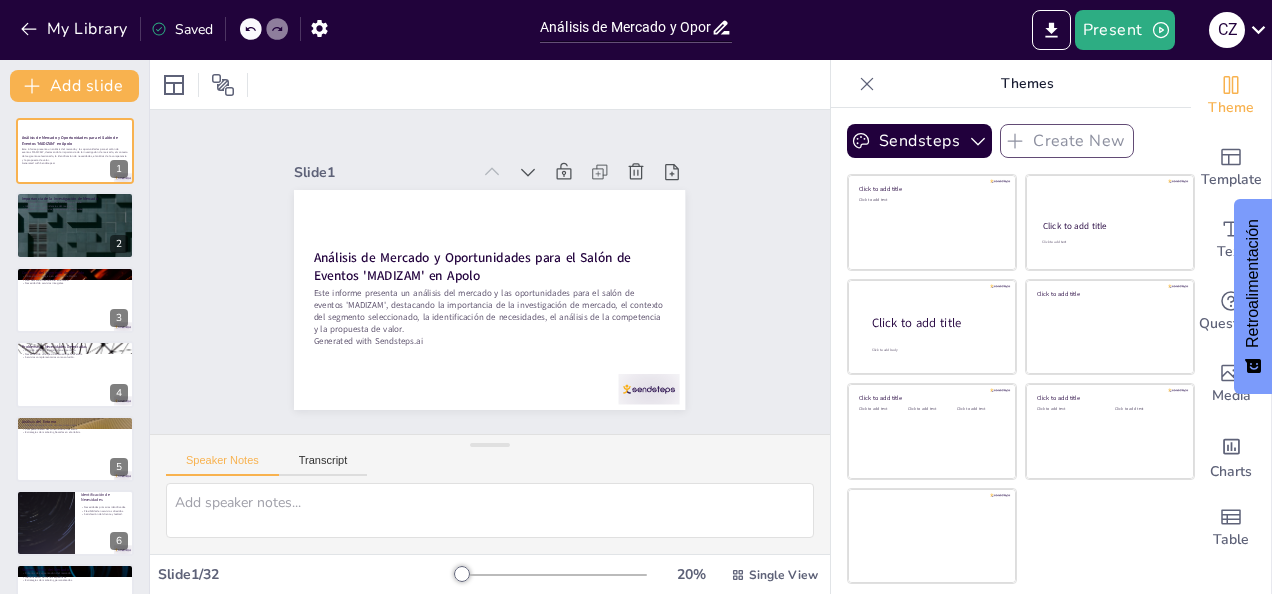 checkbox on "true" 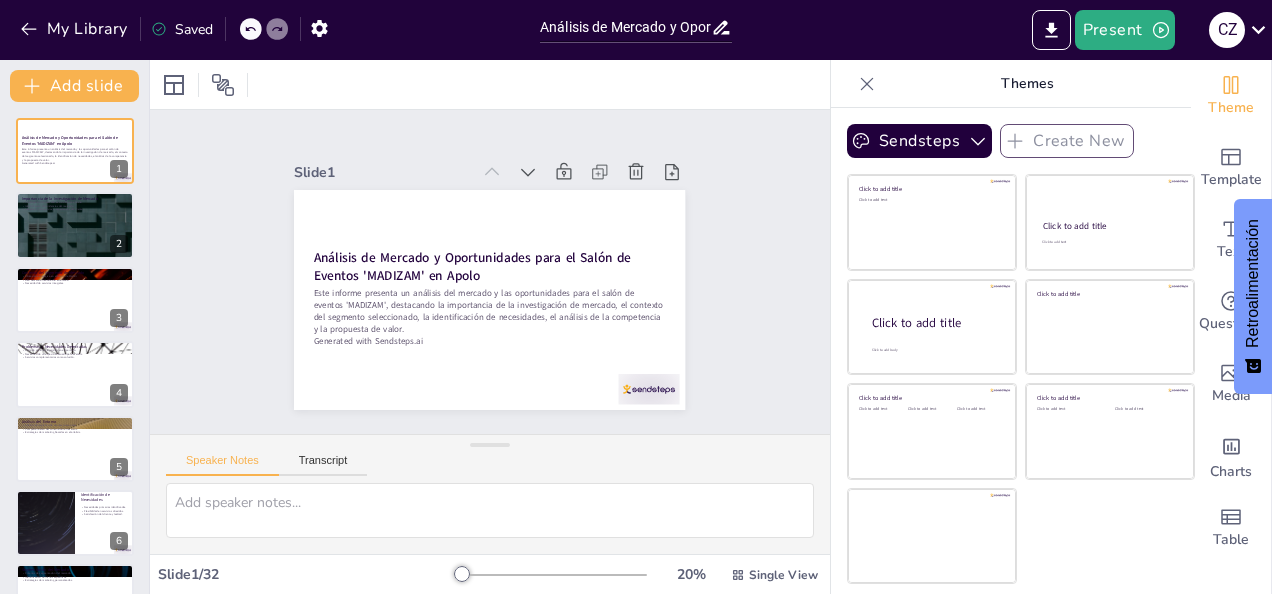 checkbox on "true" 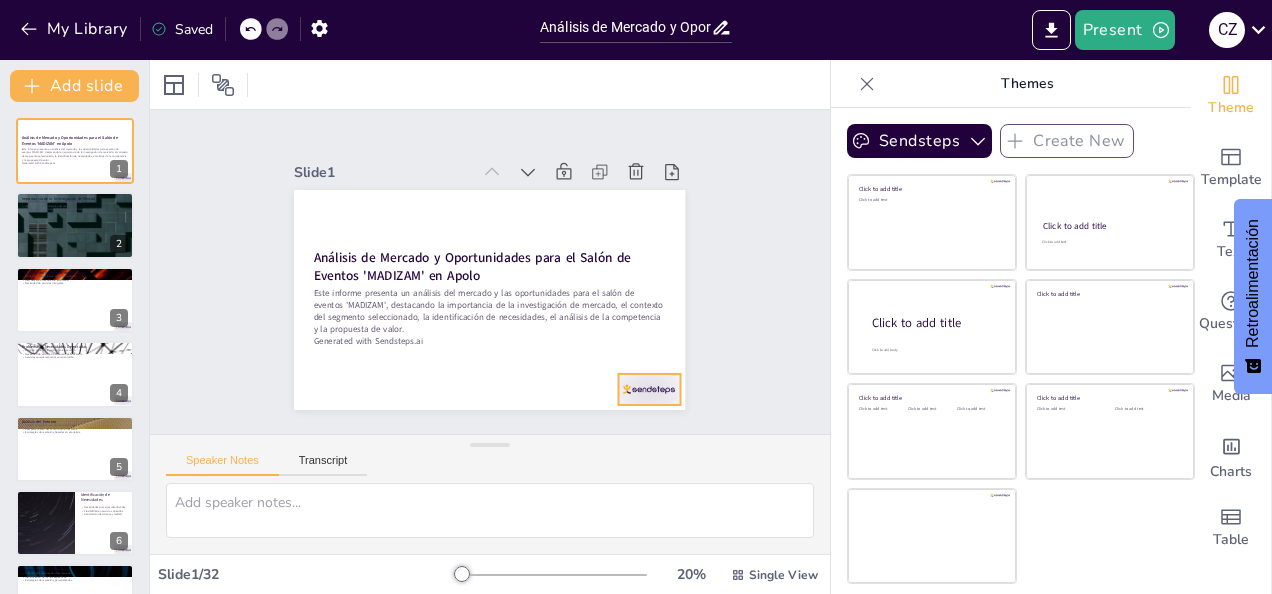 checkbox on "true" 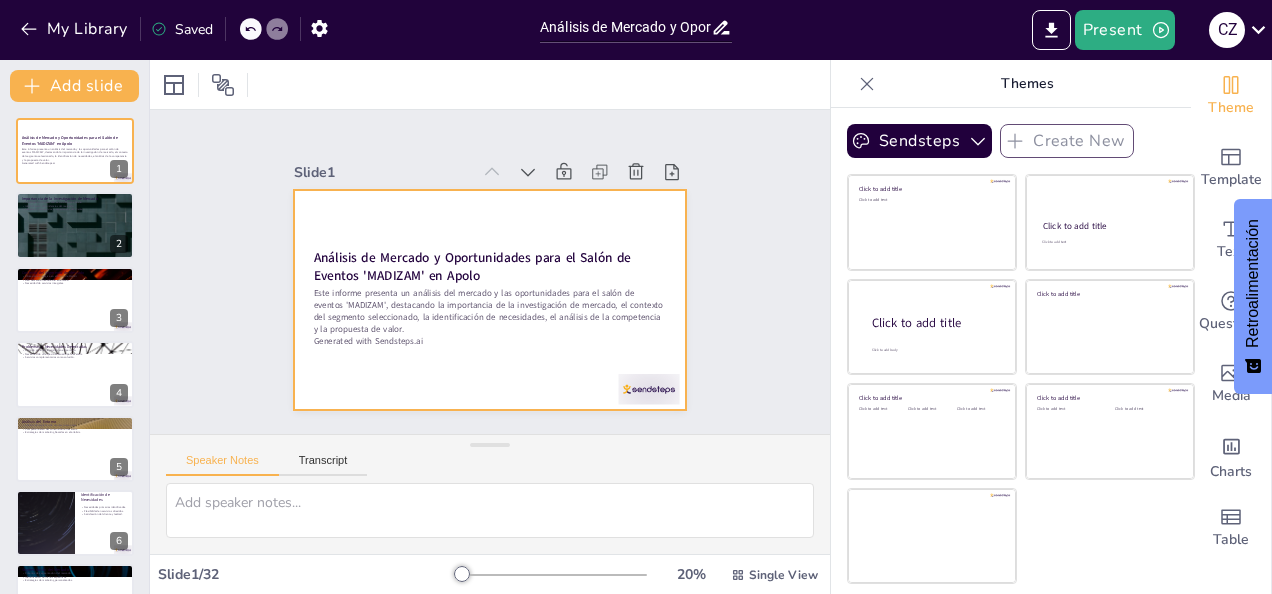 checkbox on "true" 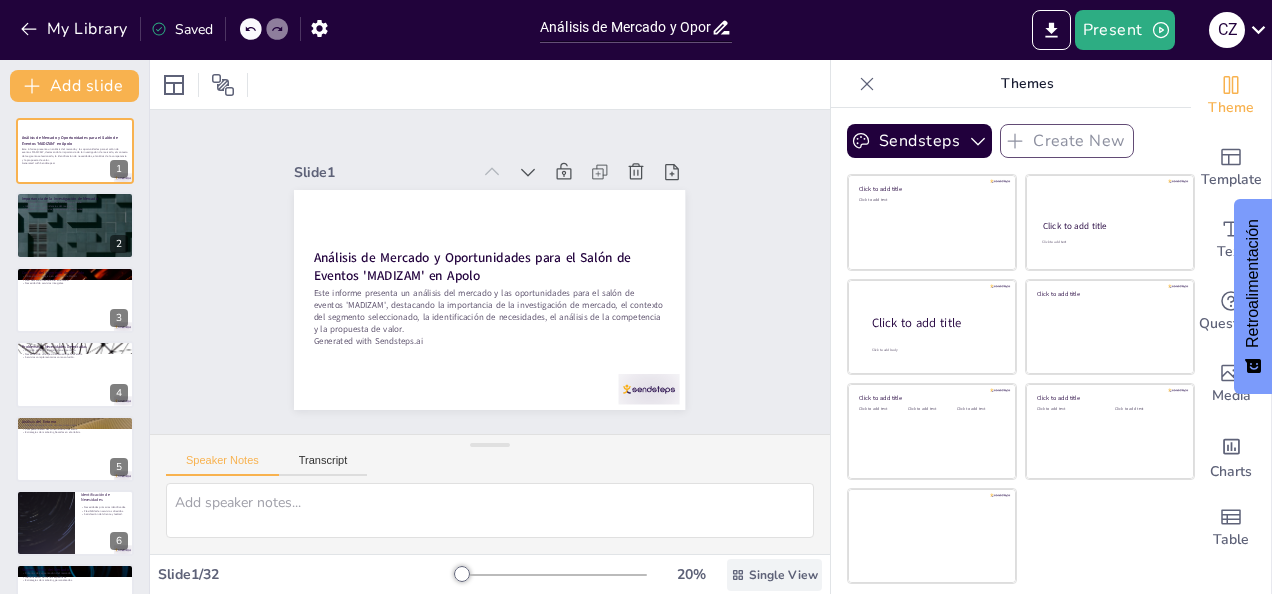 click on "Single View" at bounding box center (783, 575) 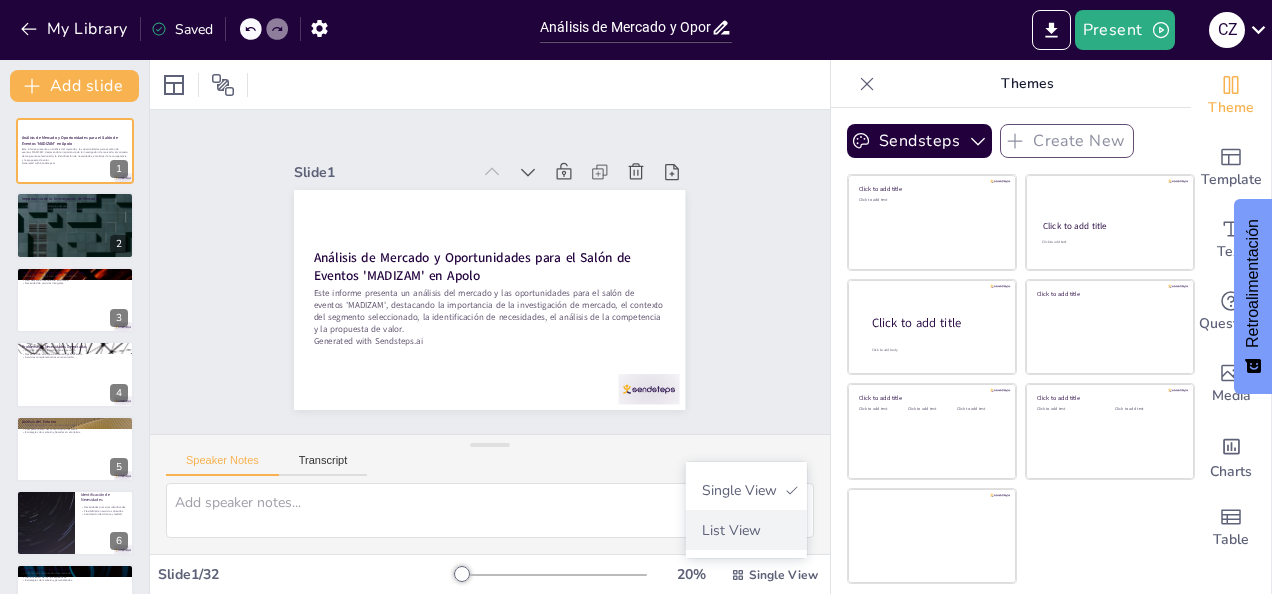 click on "List View" at bounding box center (746, 530) 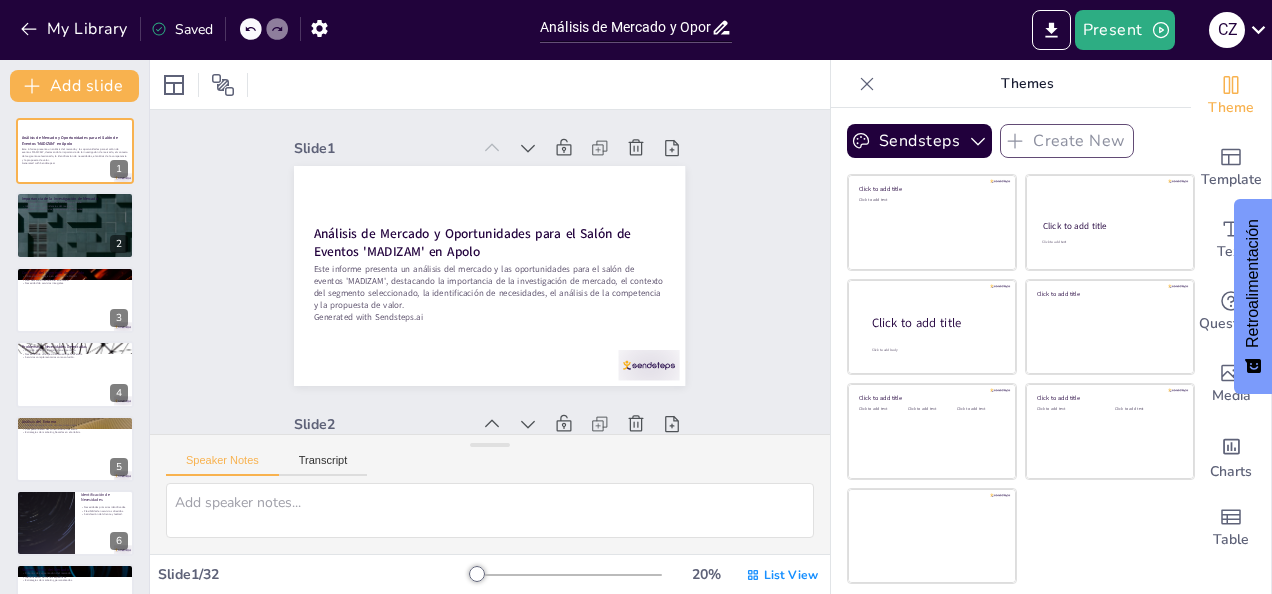 checkbox on "true" 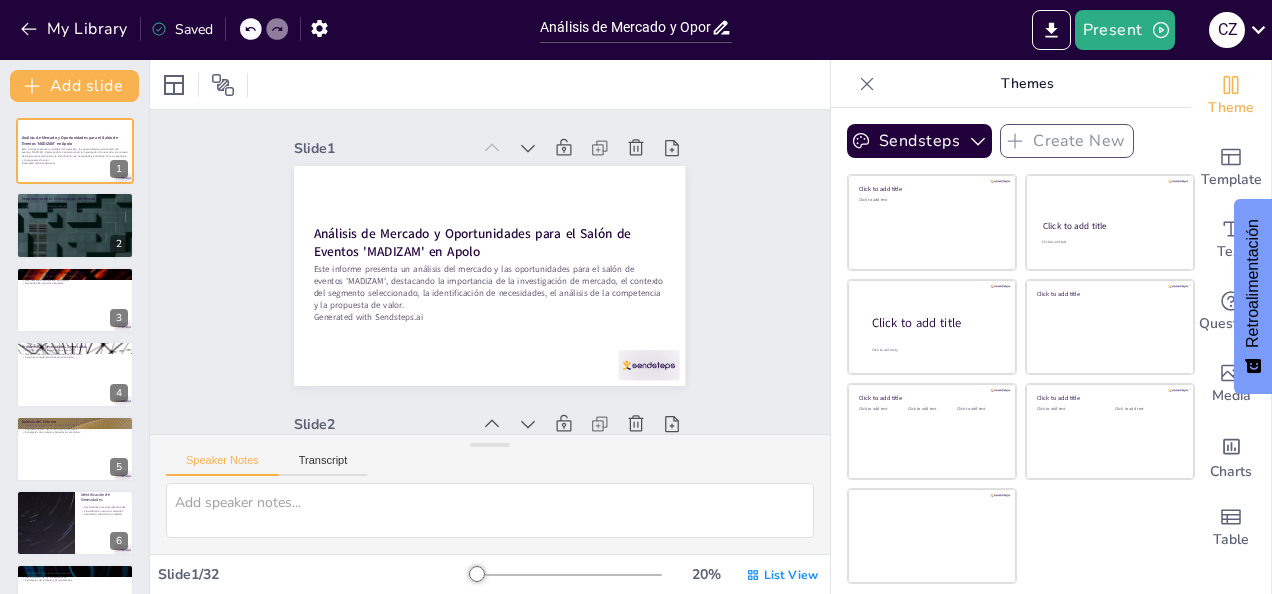 checkbox on "true" 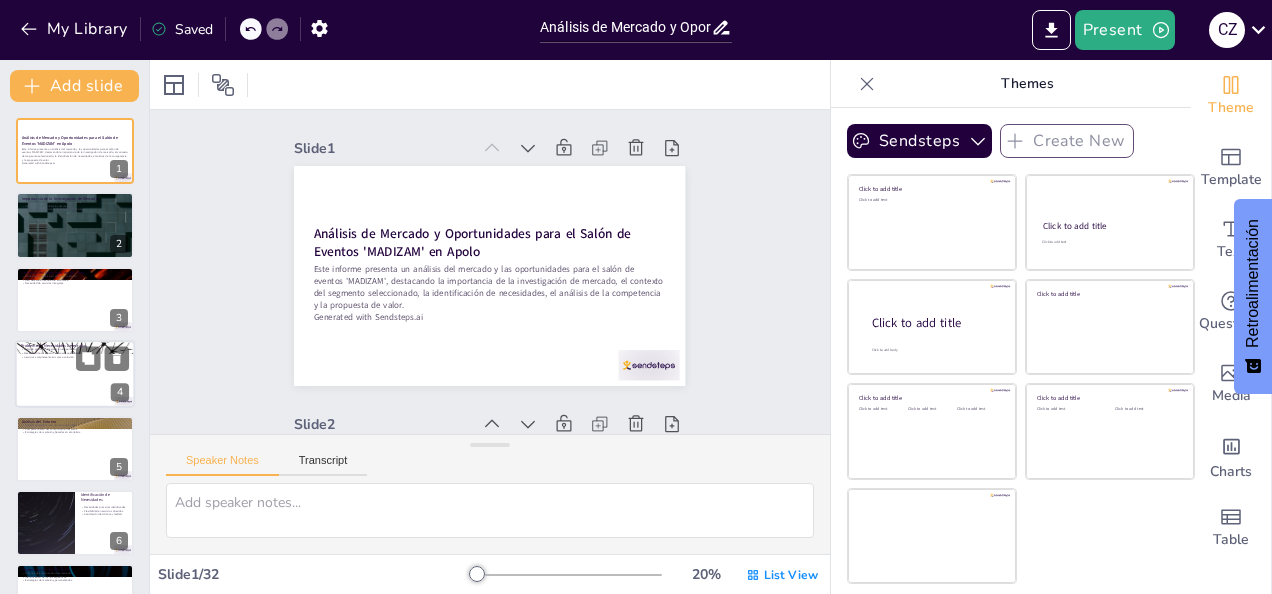checkbox on "true" 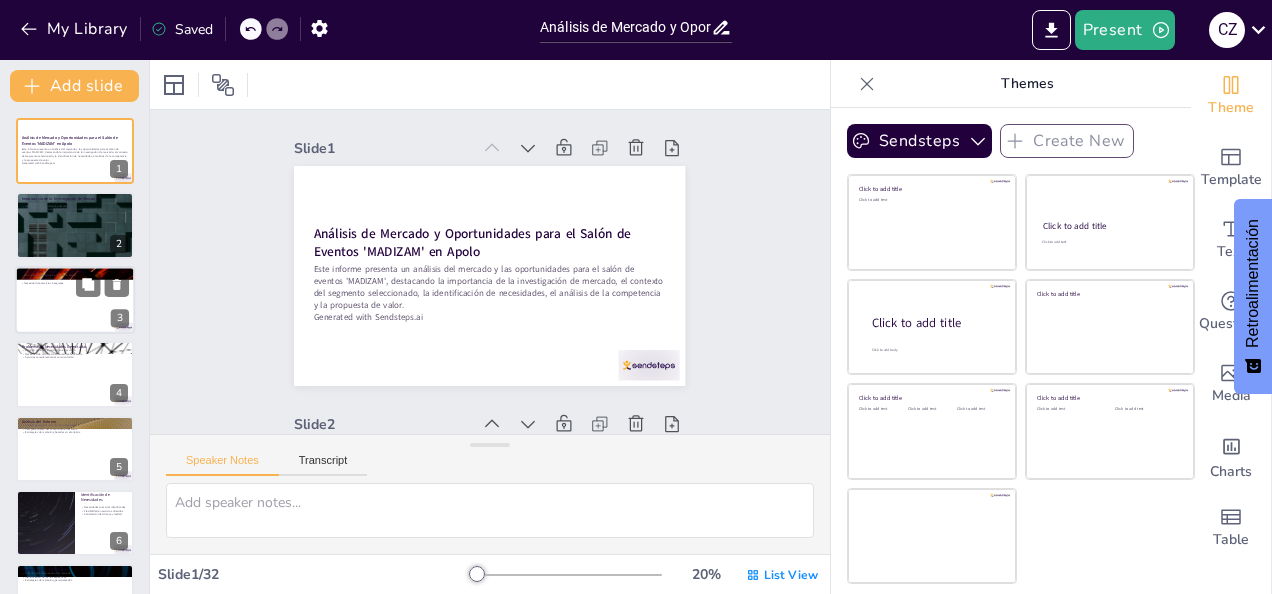 checkbox on "true" 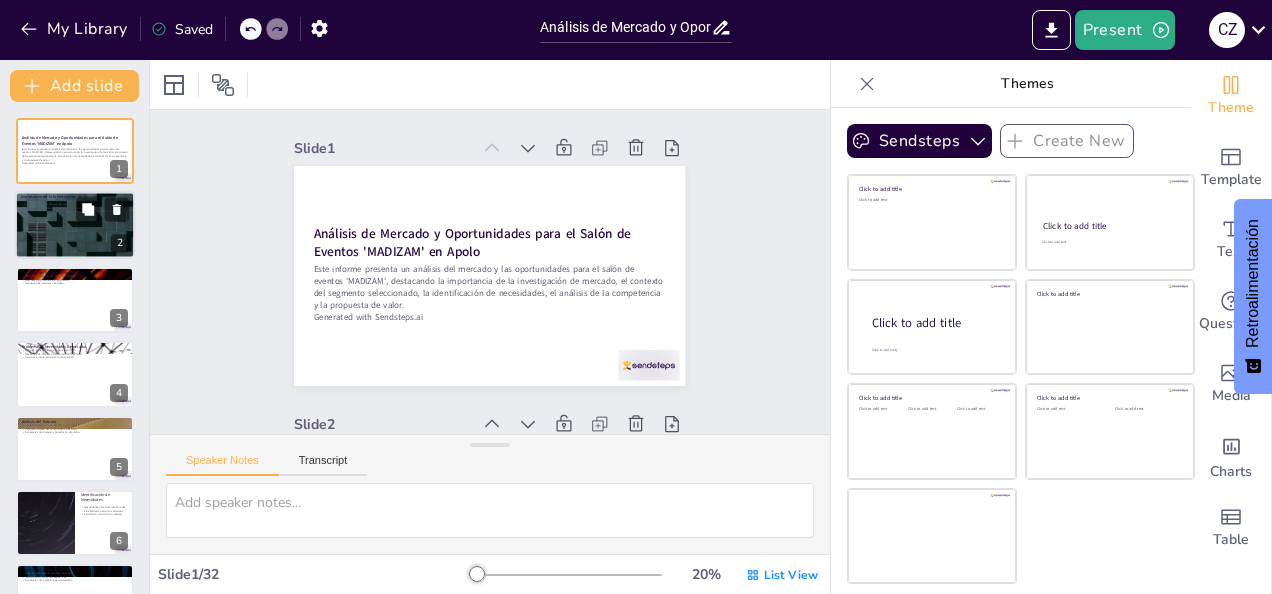 checkbox on "true" 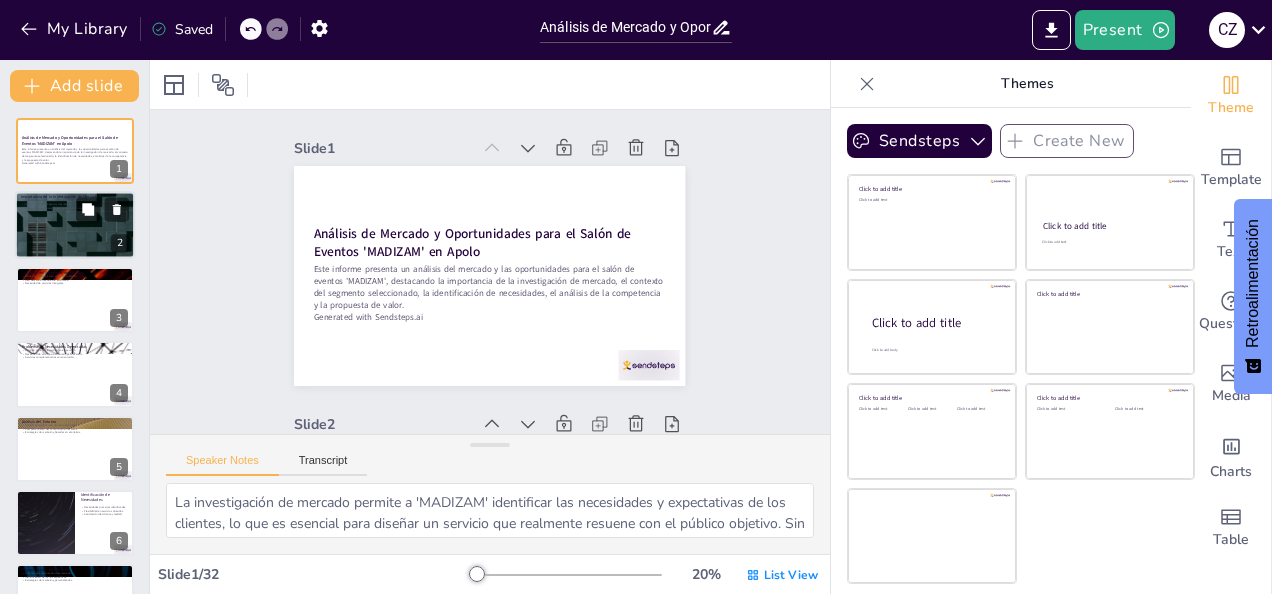 scroll, scrollTop: 280, scrollLeft: 0, axis: vertical 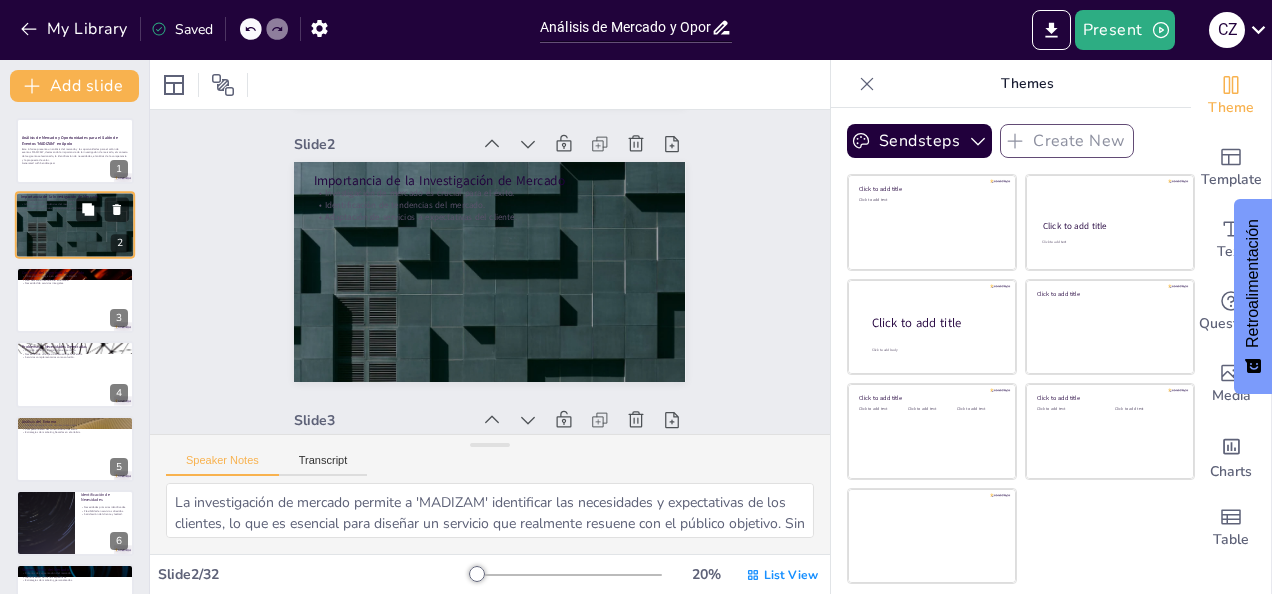 checkbox on "true" 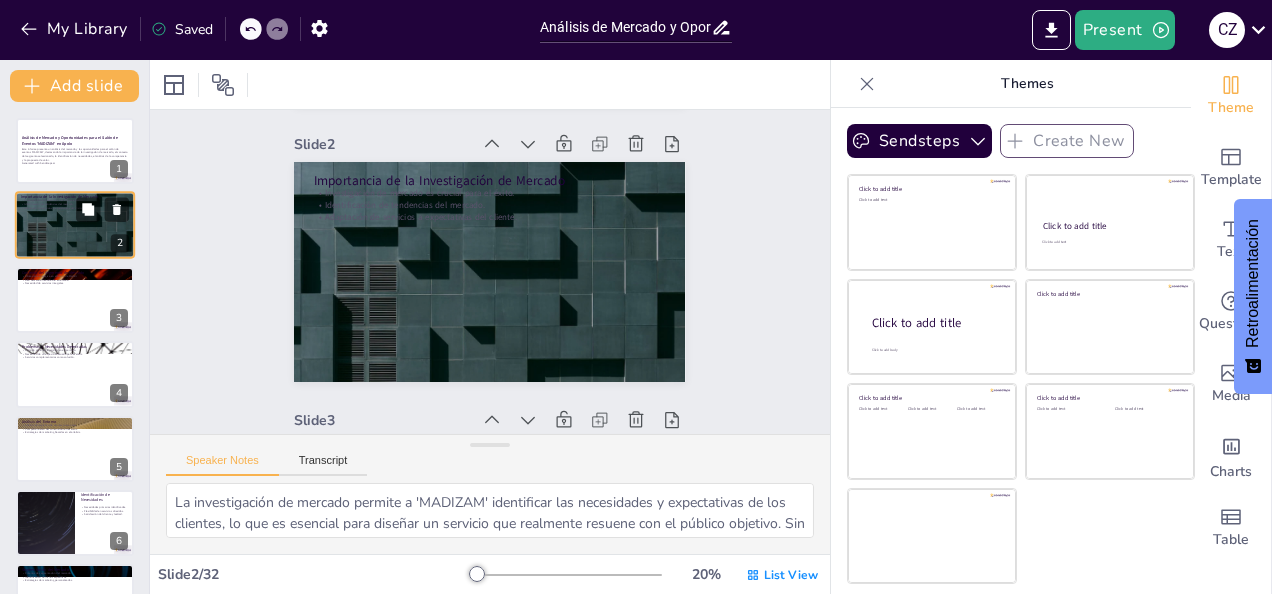 checkbox on "true" 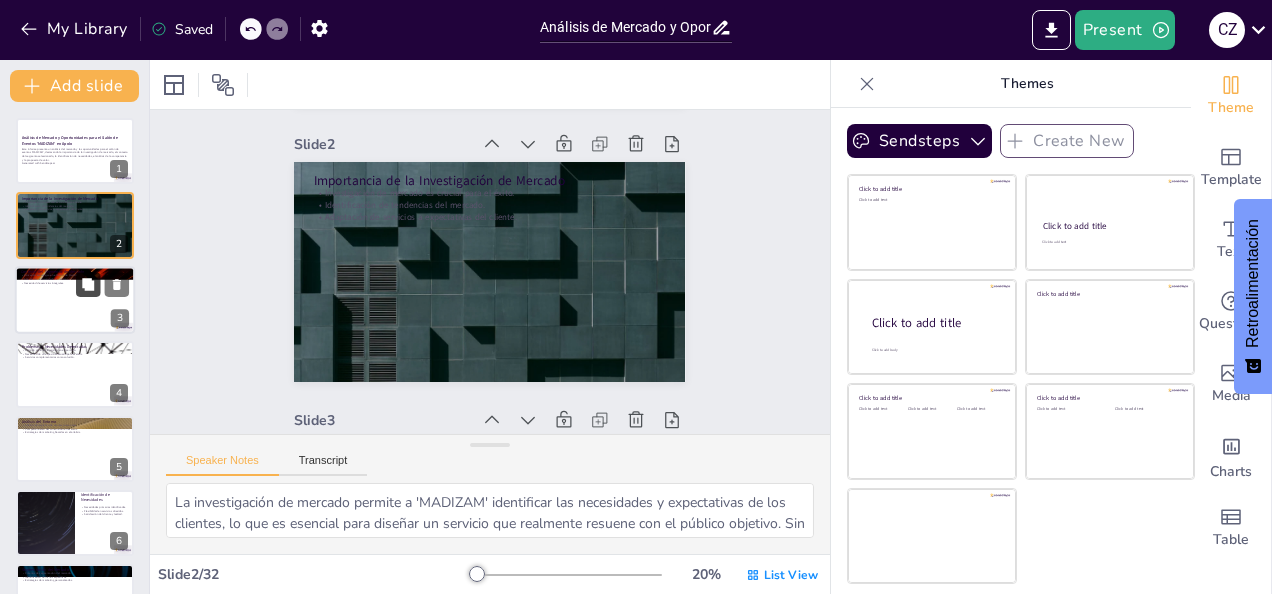 checkbox on "true" 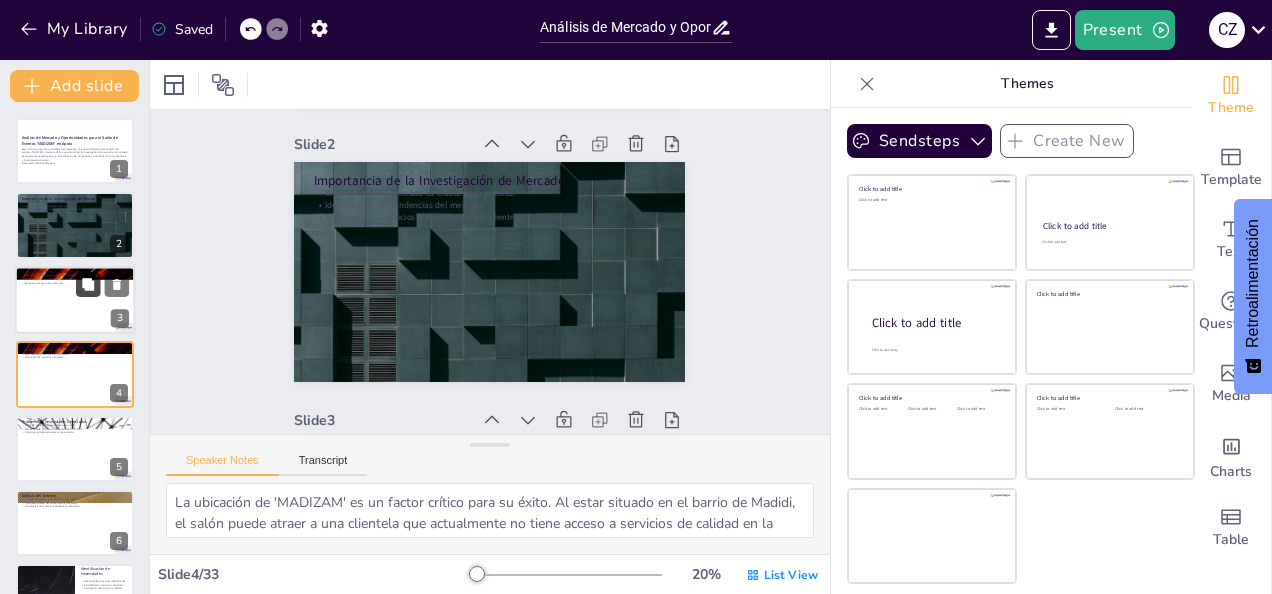 scroll, scrollTop: 26, scrollLeft: 0, axis: vertical 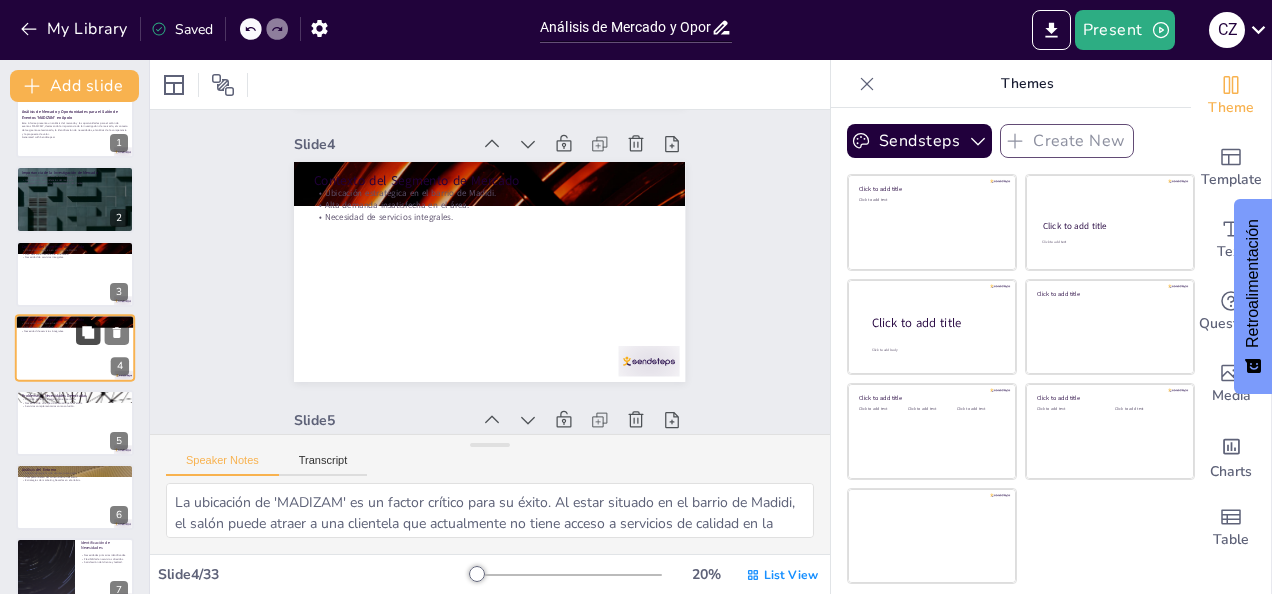 checkbox on "true" 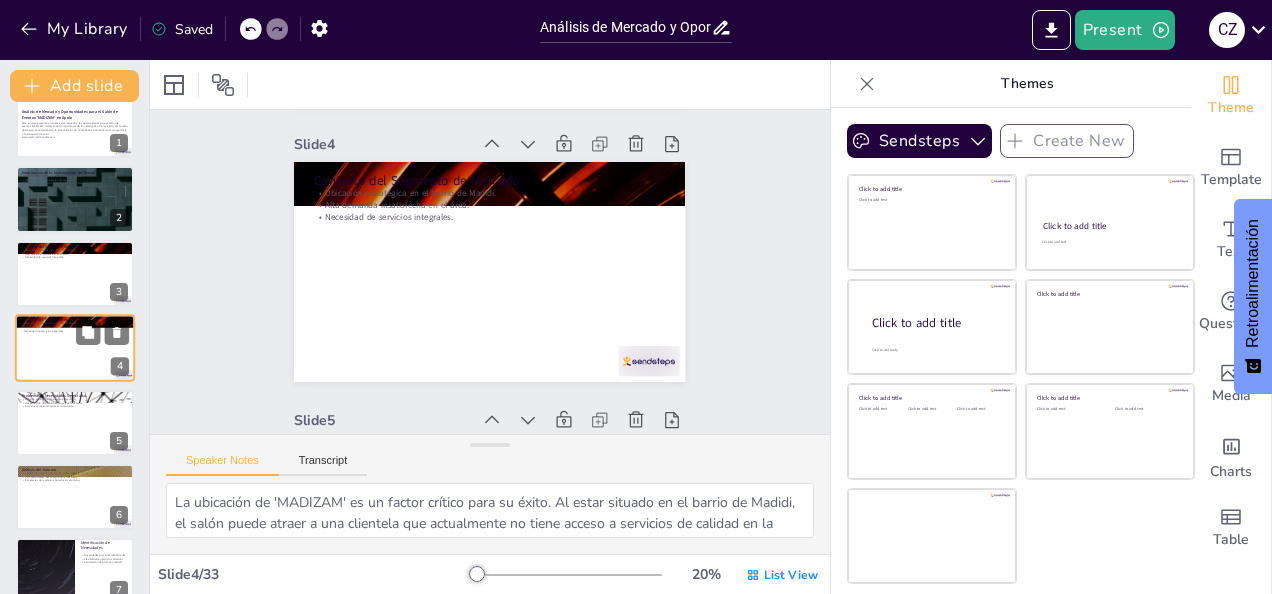 checkbox on "true" 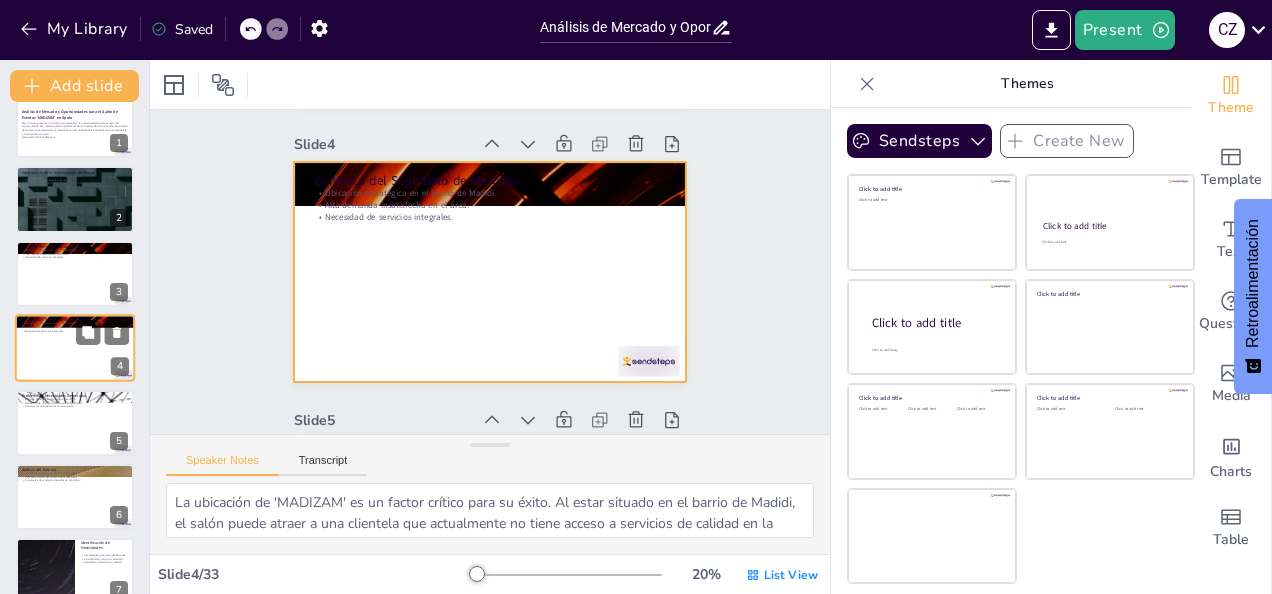 click at bounding box center (75, 348) 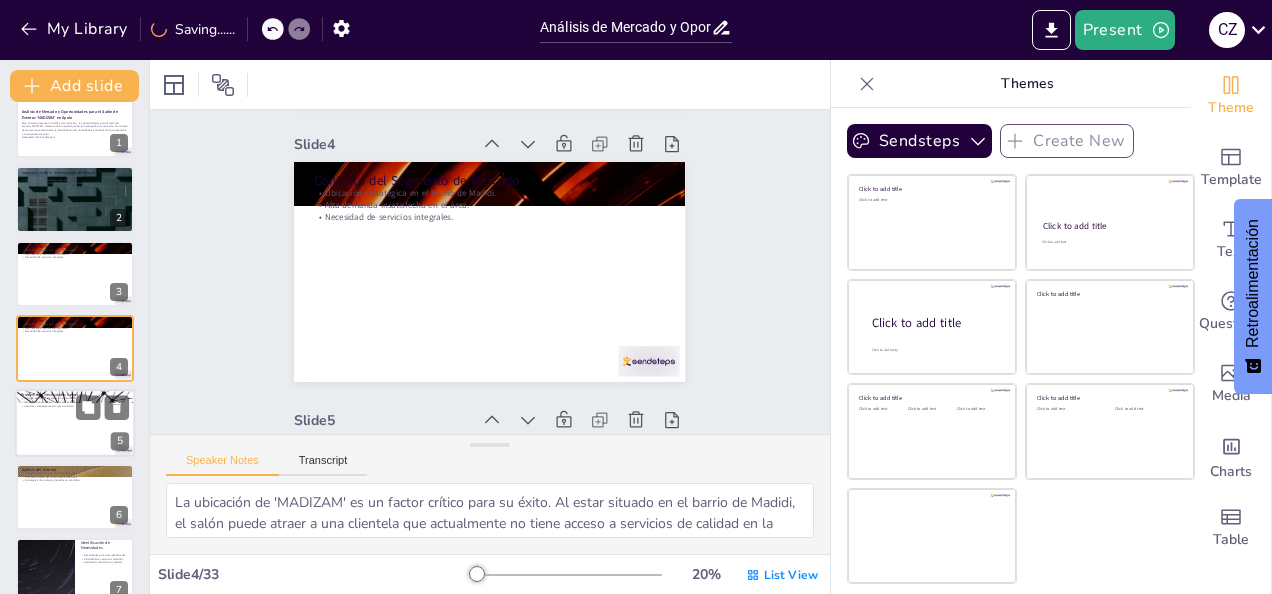 click on "Problemas y Necesidades Detectadas" at bounding box center [75, 395] 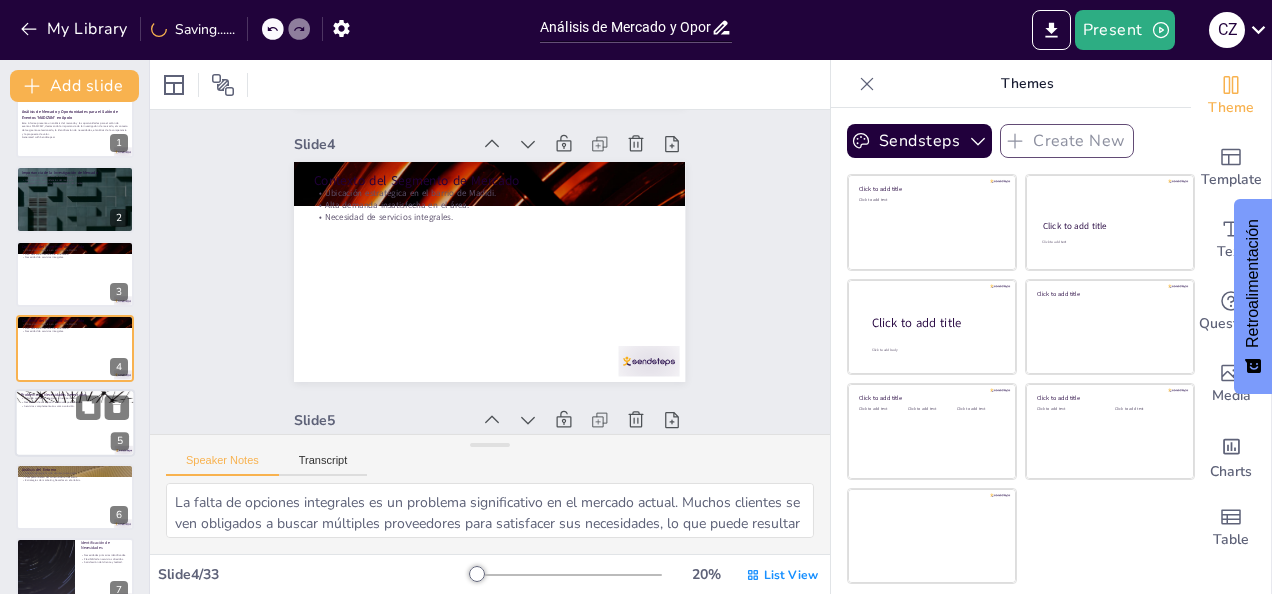 scroll, scrollTop: 100, scrollLeft: 0, axis: vertical 